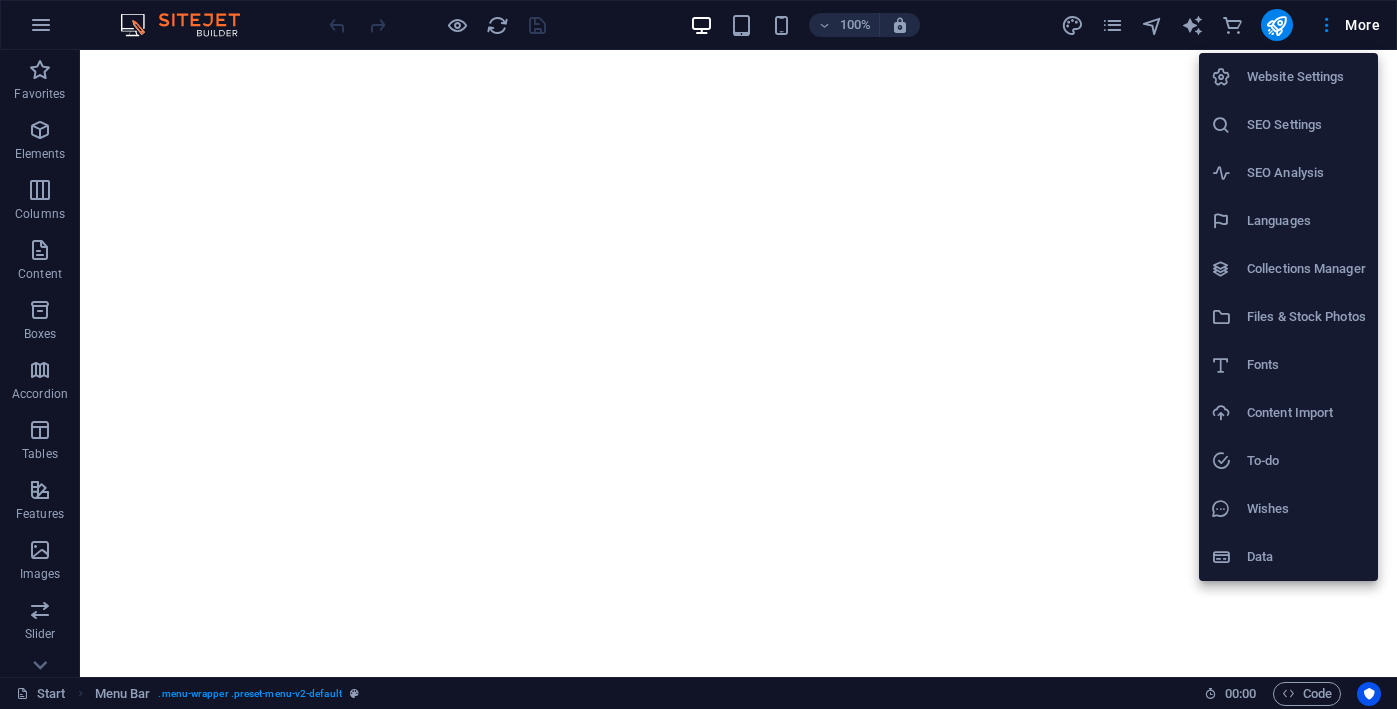 scroll, scrollTop: 0, scrollLeft: 0, axis: both 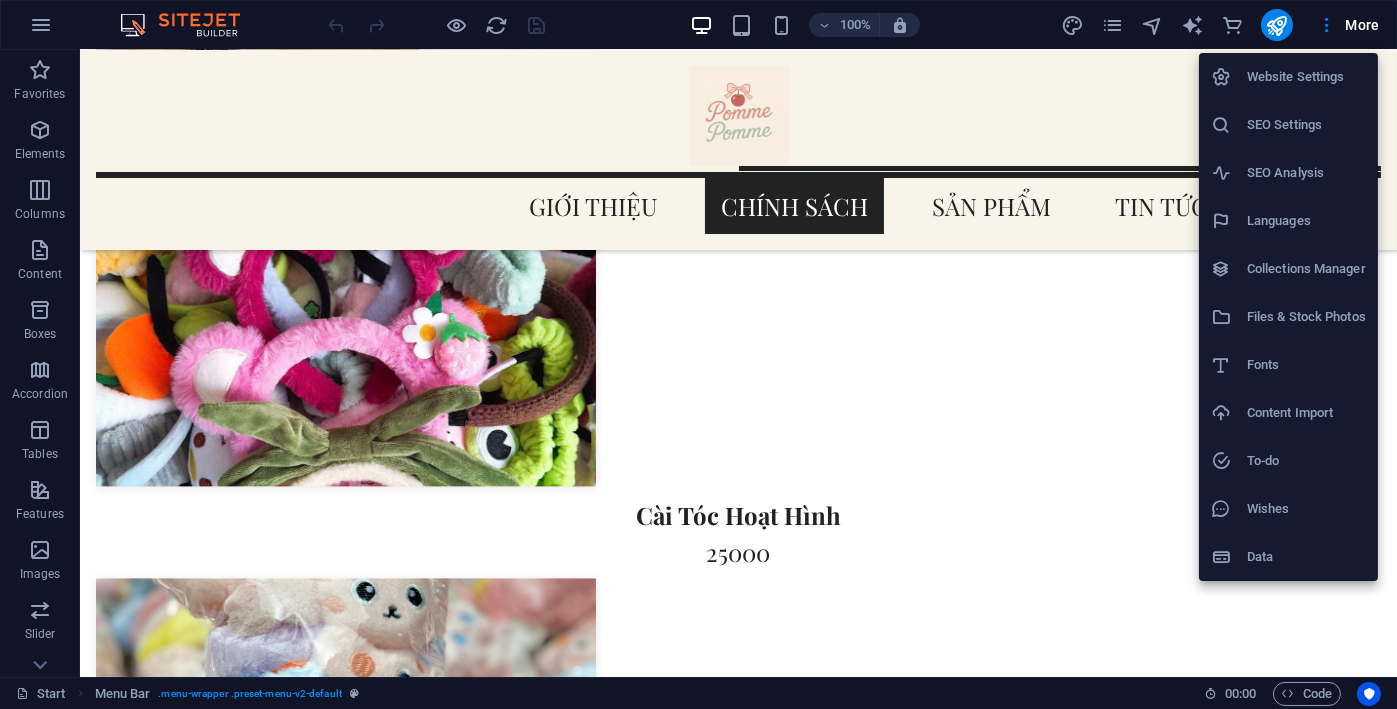 click on "Collections Manager" at bounding box center [1306, 269] 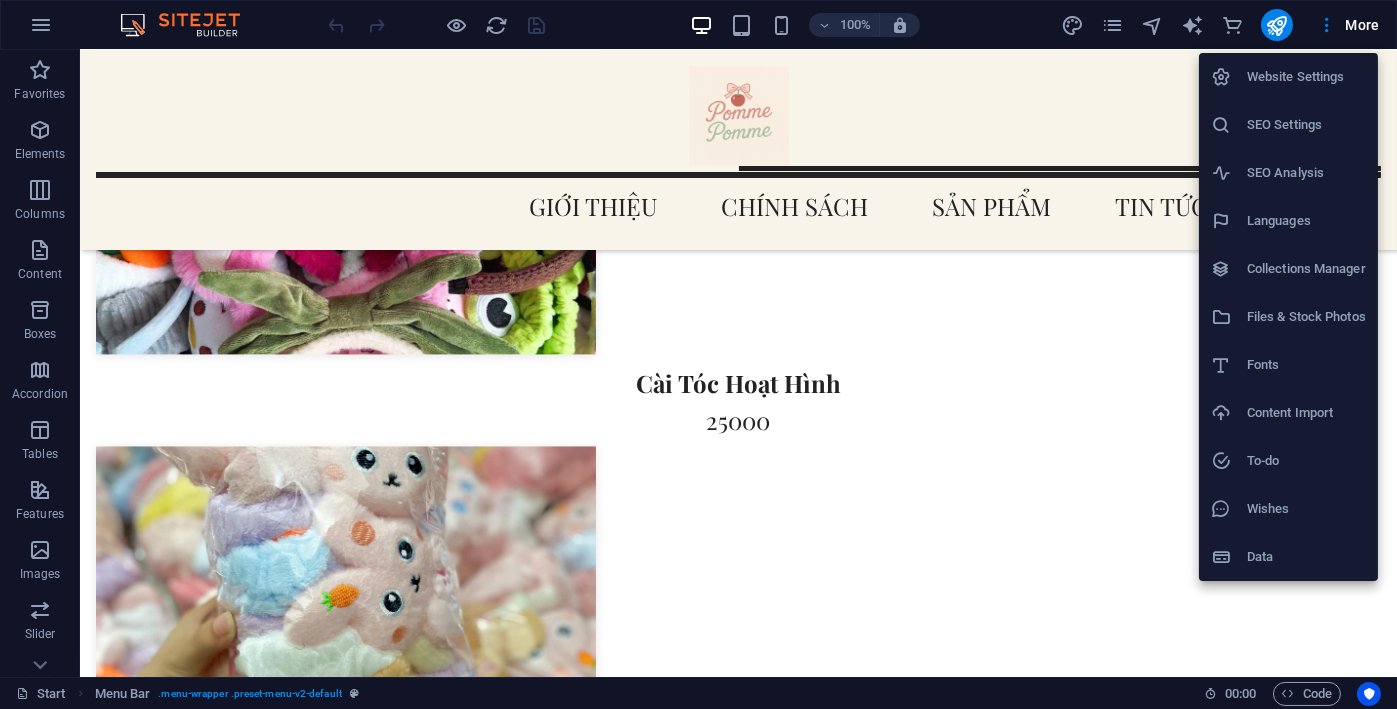 scroll, scrollTop: 0, scrollLeft: 0, axis: both 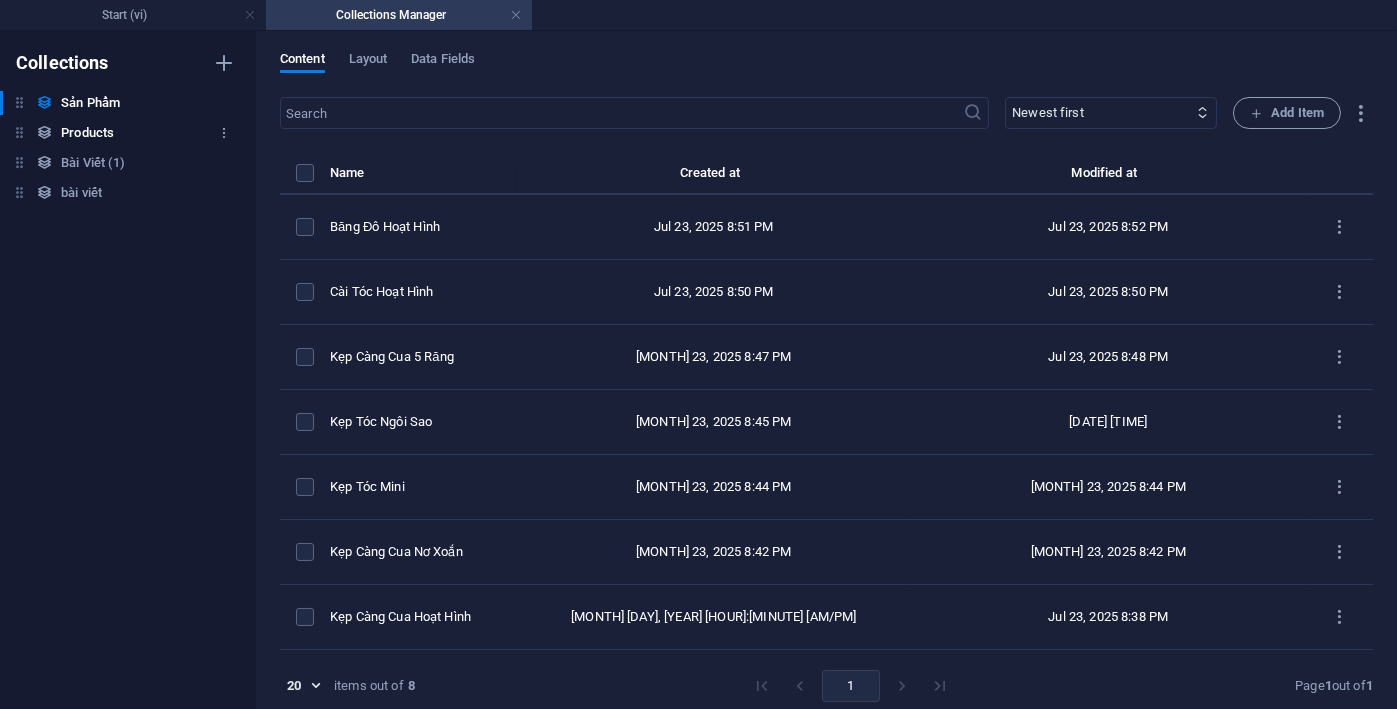 click on "Products" at bounding box center (87, 133) 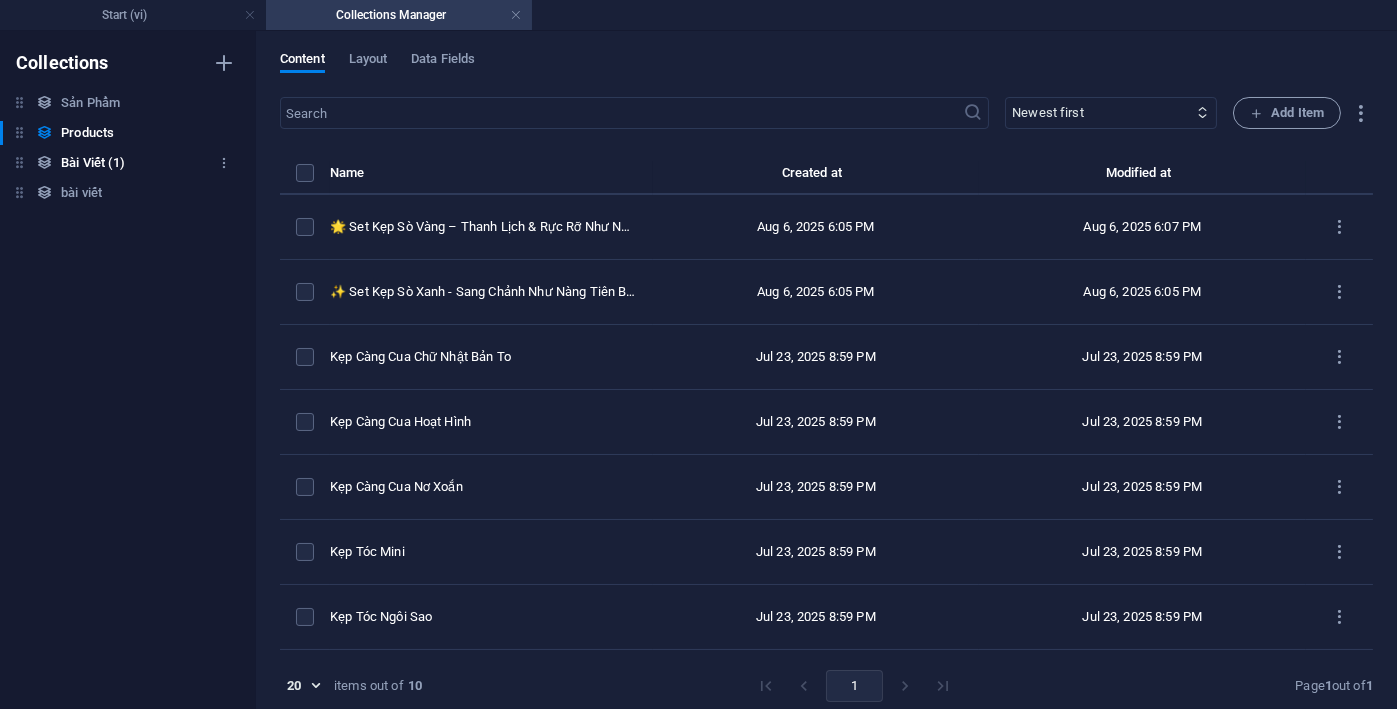 click on "Bài Viết (1)" at bounding box center (93, 163) 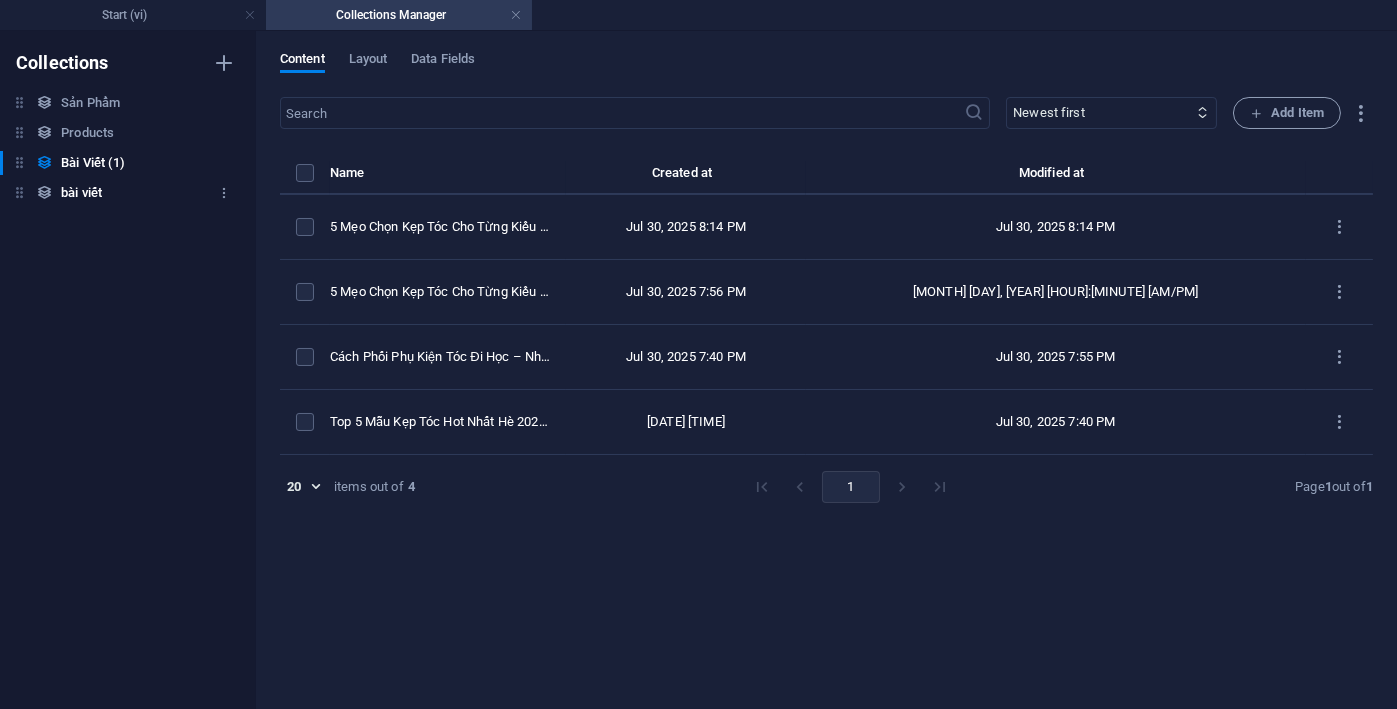 click on "bài viết" at bounding box center (81, 193) 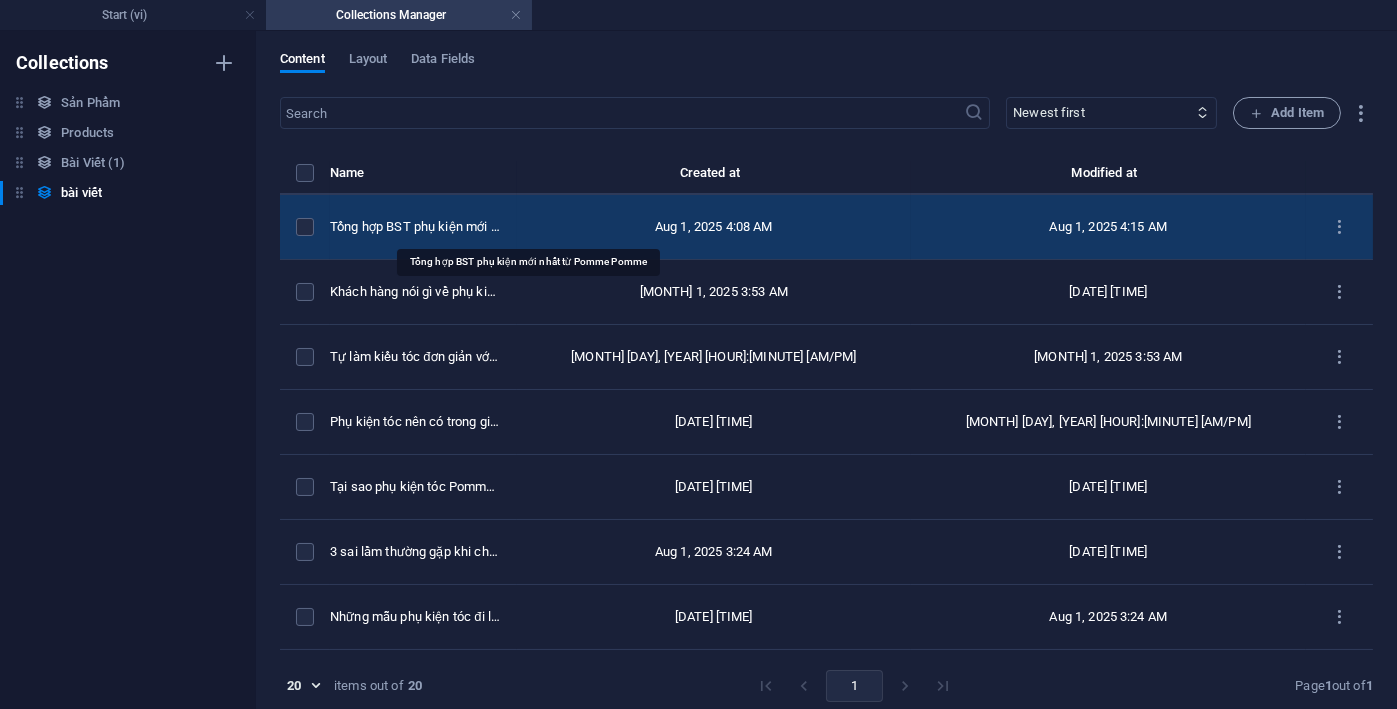 click on "Tổng hợp BST phụ kiện mới nhất từ Pomme Pomme" at bounding box center (415, 227) 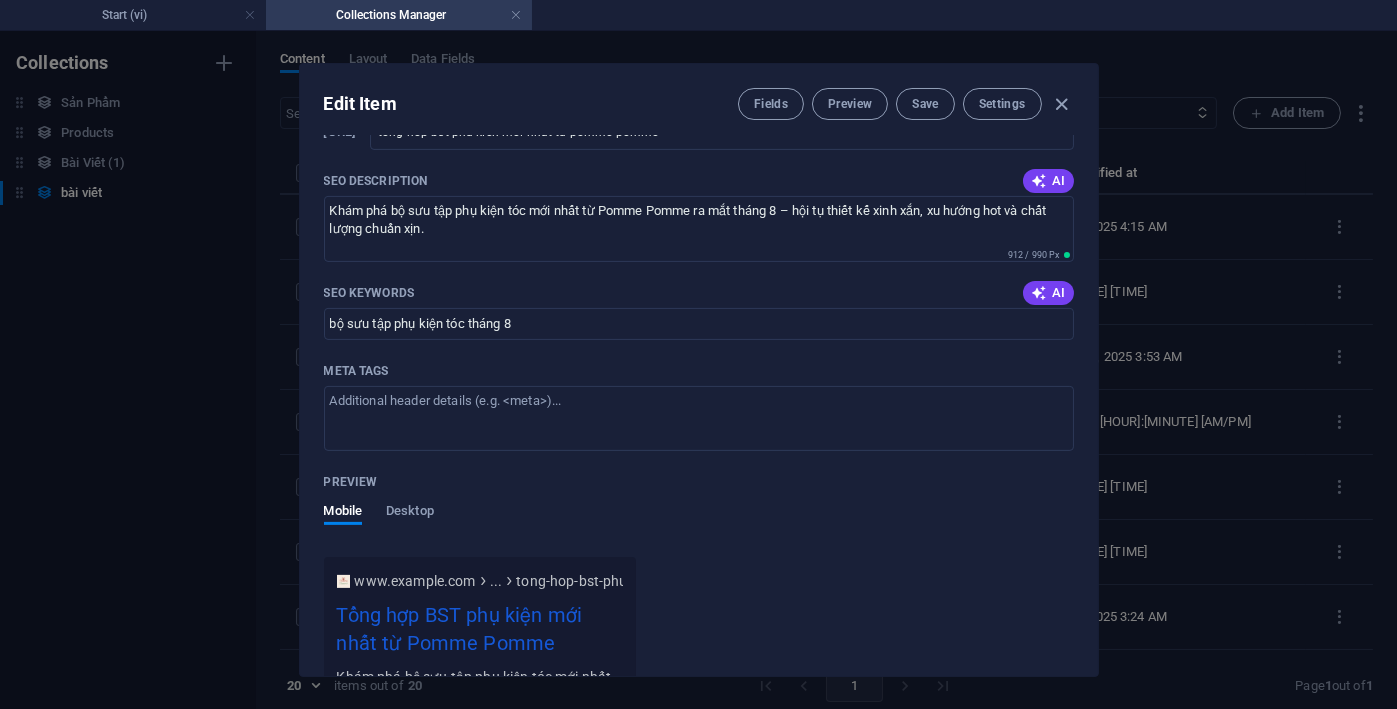 scroll, scrollTop: 1428, scrollLeft: 0, axis: vertical 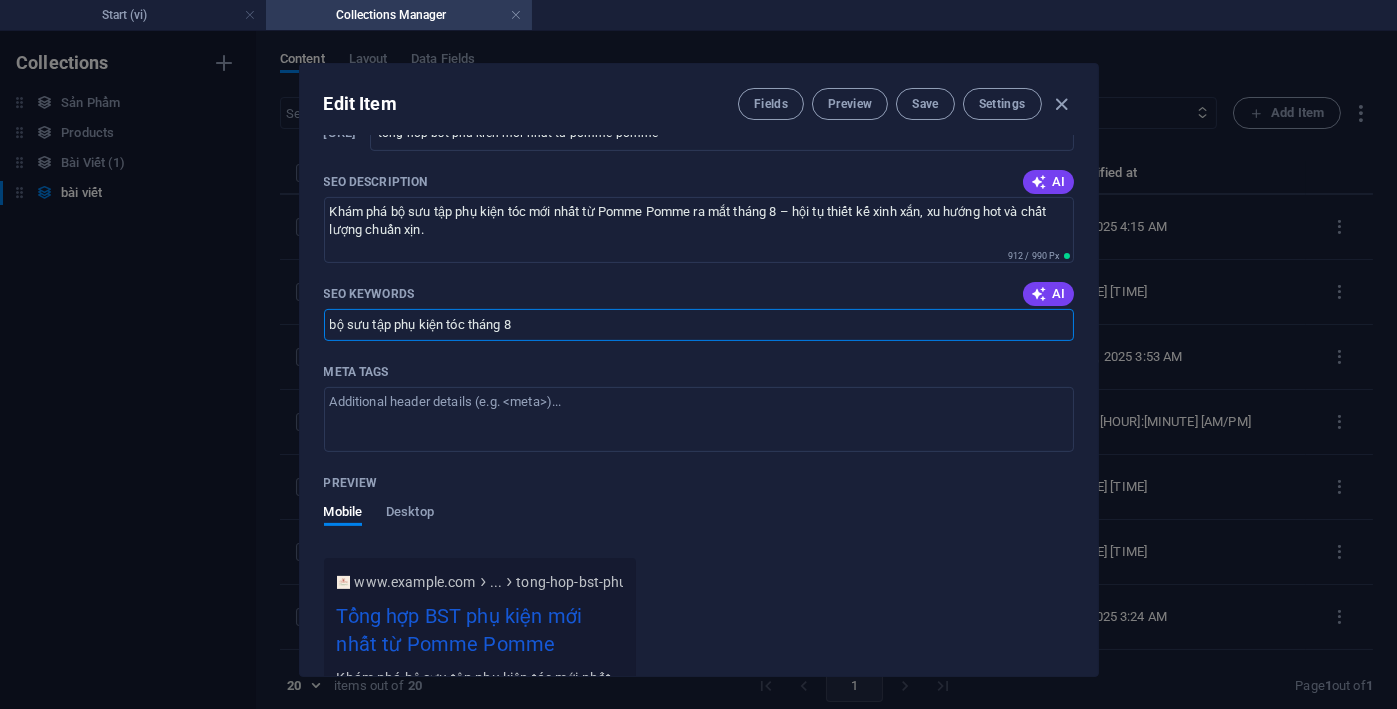 click on "bộ sưu tập phụ kiện tóc tháng 8" at bounding box center [699, 325] 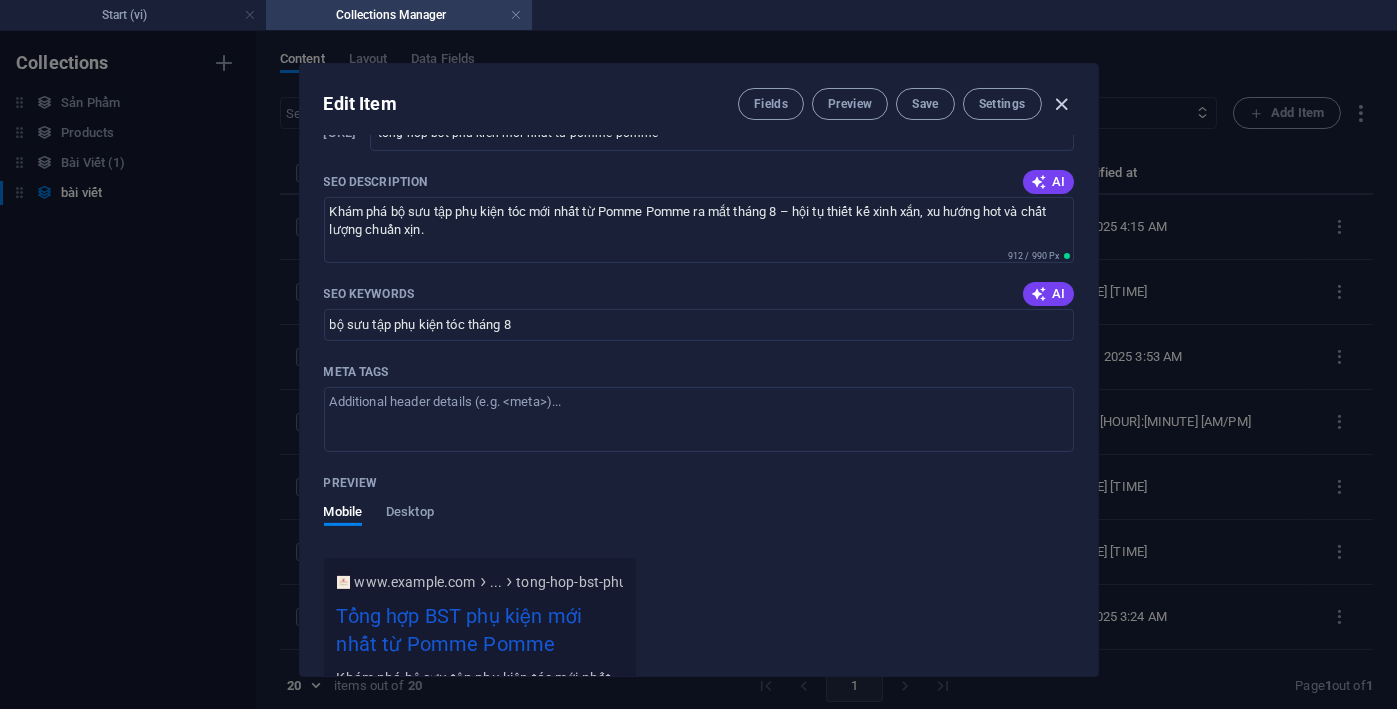 click at bounding box center [1061, 104] 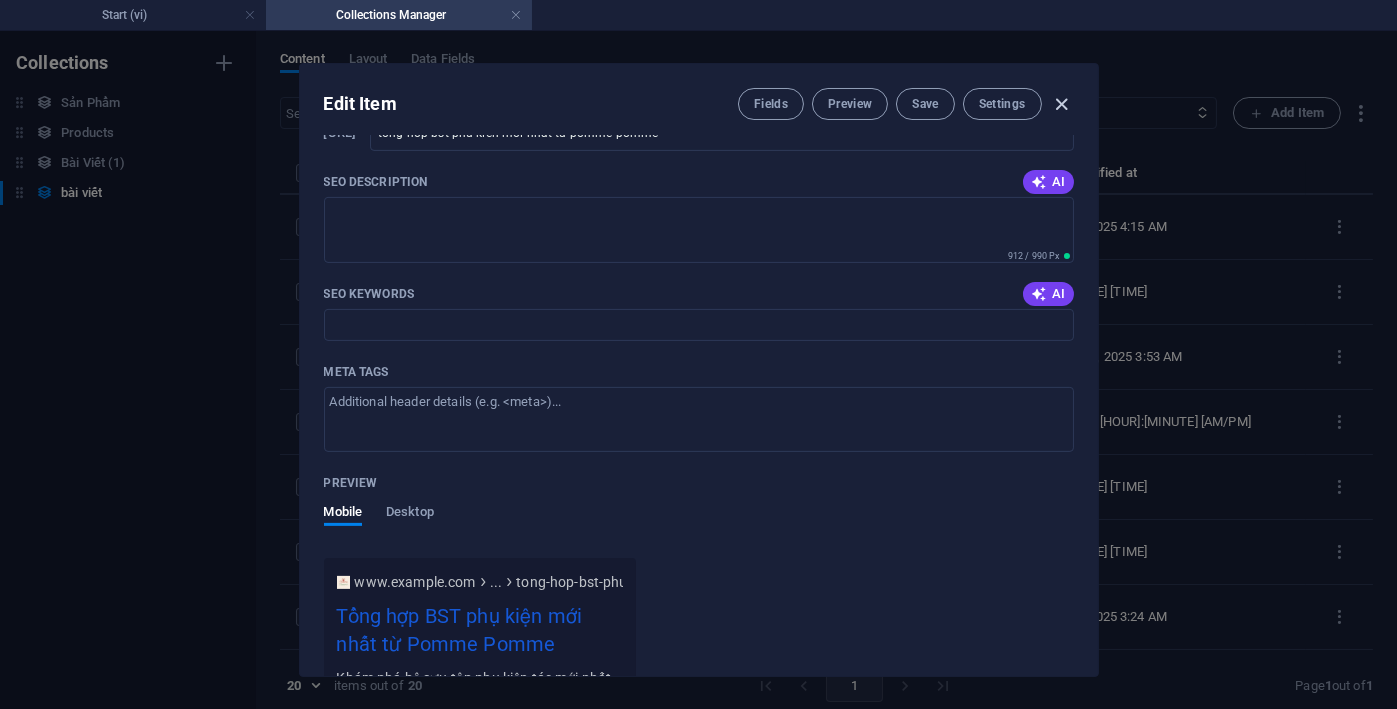scroll, scrollTop: 1230, scrollLeft: 0, axis: vertical 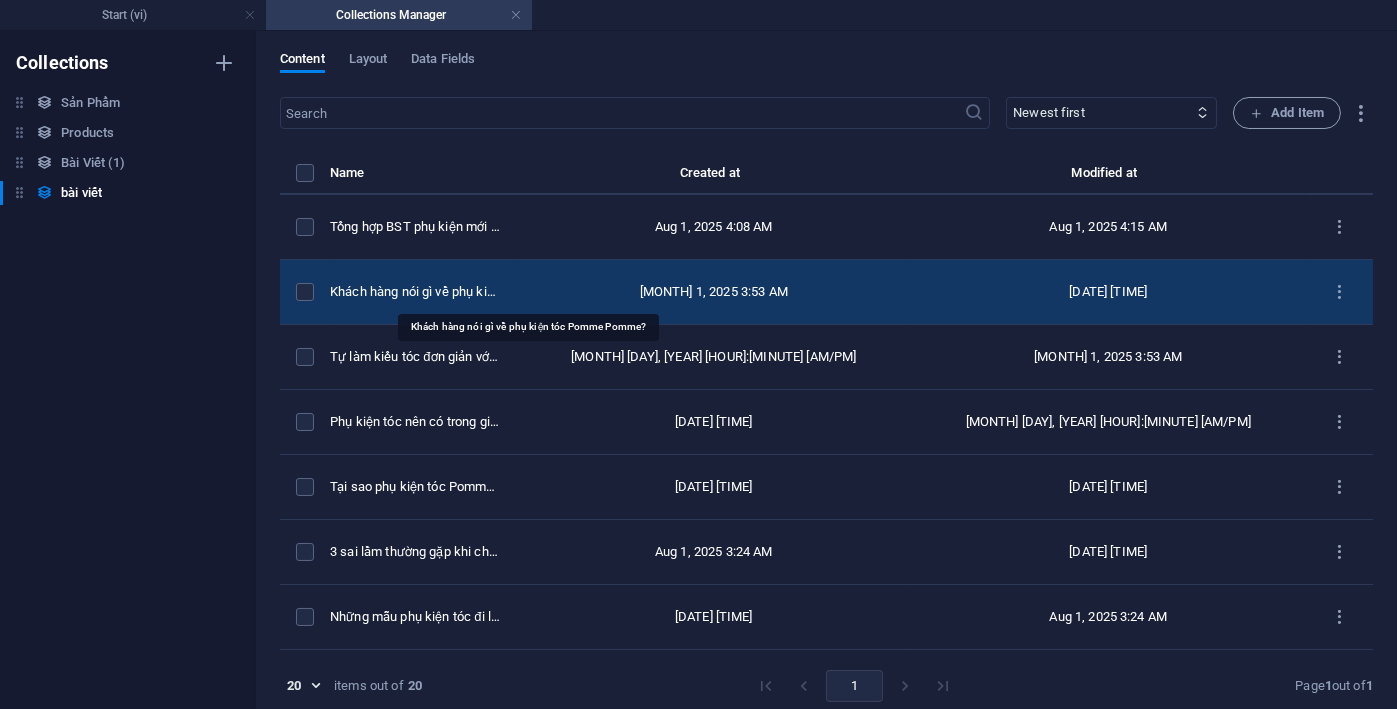 click on "Khách hàng nói gì về phụ kiện tóc Pomme Pomme?" at bounding box center [415, 292] 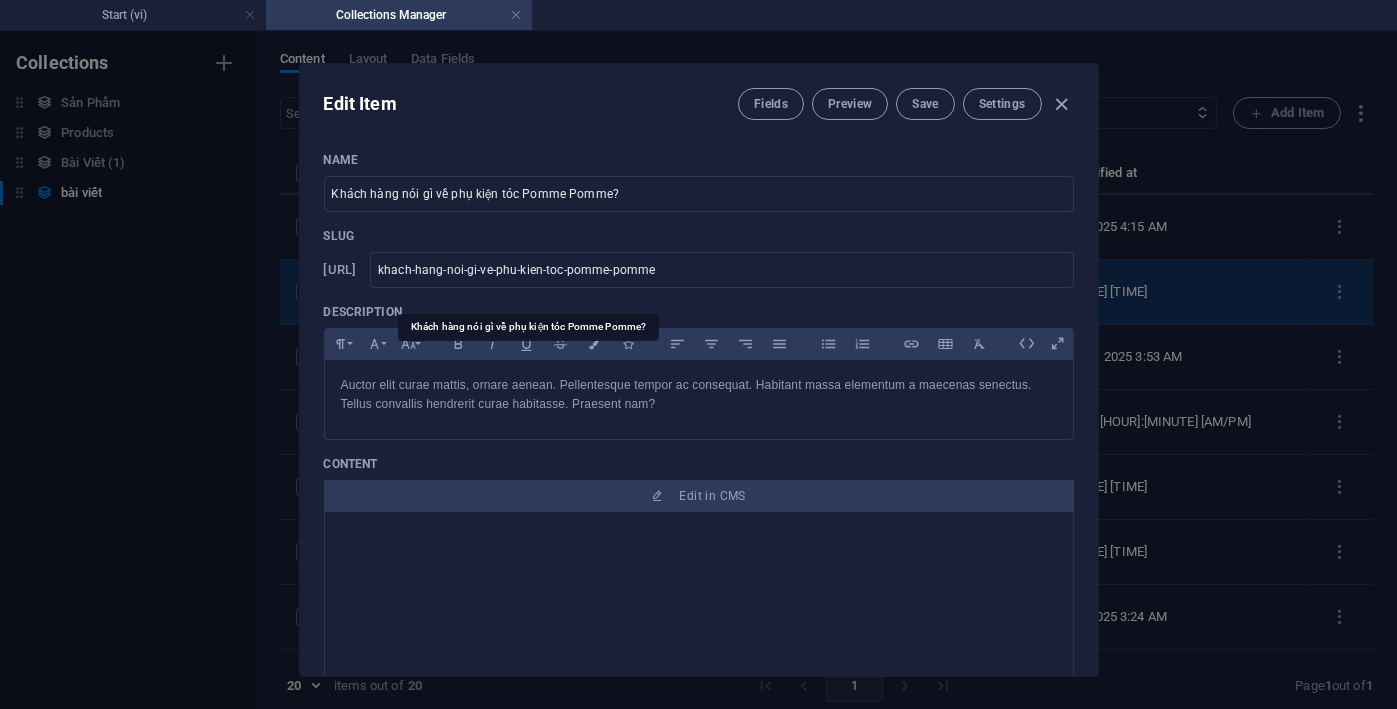 click on "Name Khách hàng nói gì về phụ kiện tóc Pomme Pomme? ​ Slug www.example.com/bai-viet-item/ khach-hang-noi-gi-ve-phu-kien-toc-pomme-pomme ​ Description Paragraph Format Normal Heading 1 Heading 2 Heading 3 Heading 4 Heading 5 Heading 6 Code Font Family Arial Georgia Impact Tahoma Times New Roman Verdana Font Size 8 9 10 11 12 14 18 24 30 36 48 60 72 96 Bold Italic Underline Strikethrough Colors Icons Align Left Align Center Align Right Align Justify Unordered List Ordered List Insert Link Insert Table Clear Formatting Auctor elit curae mattis, ornare aenean. Pellentesque tempor ac consequat. Habitant massa elementum a maecenas senectus. Tellus convallis hendrerit curae habitasse. Praesent nam? Auctor elit curae mattis, ornare aenean. Pellentesque tempor ac consequat. Habitant massa elementum a maecenas senectus. Tellus convallis hendrerit curae habitasse. Praesent nam? Content Edit in CMS Khách hàng nói gì về phụ kiện tóc Pomme Pomme? 1. Pomme Pomme trong mắt khách hàng là ai? ​" at bounding box center (699, 764) 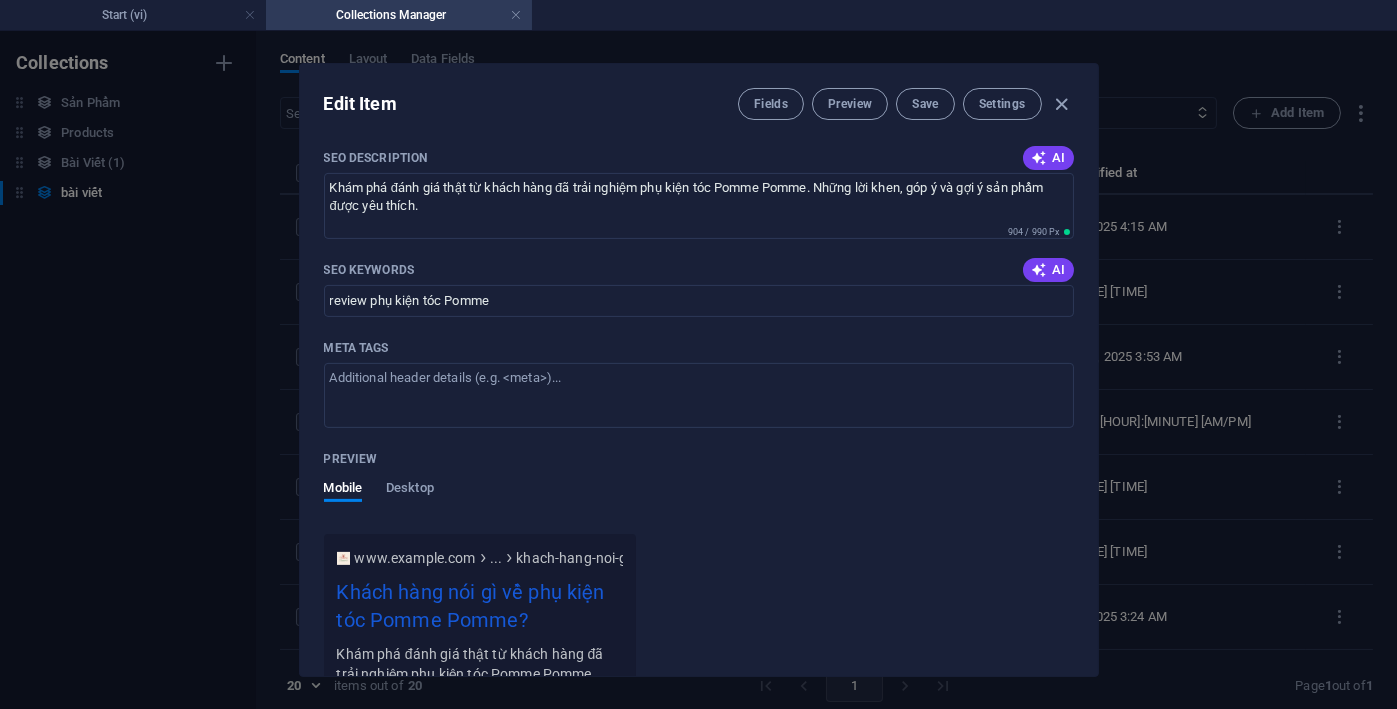 scroll, scrollTop: 1446, scrollLeft: 0, axis: vertical 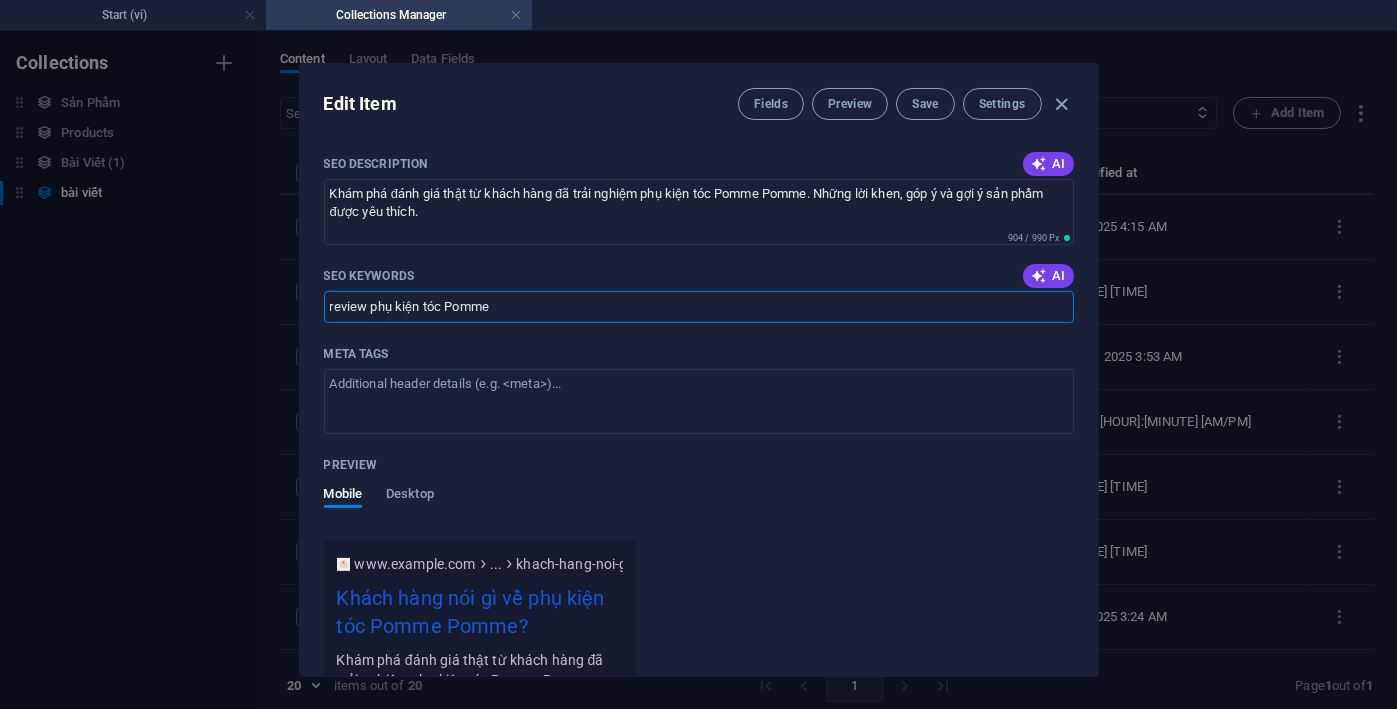 click on "review phụ kiện tóc Pomme" at bounding box center (699, 307) 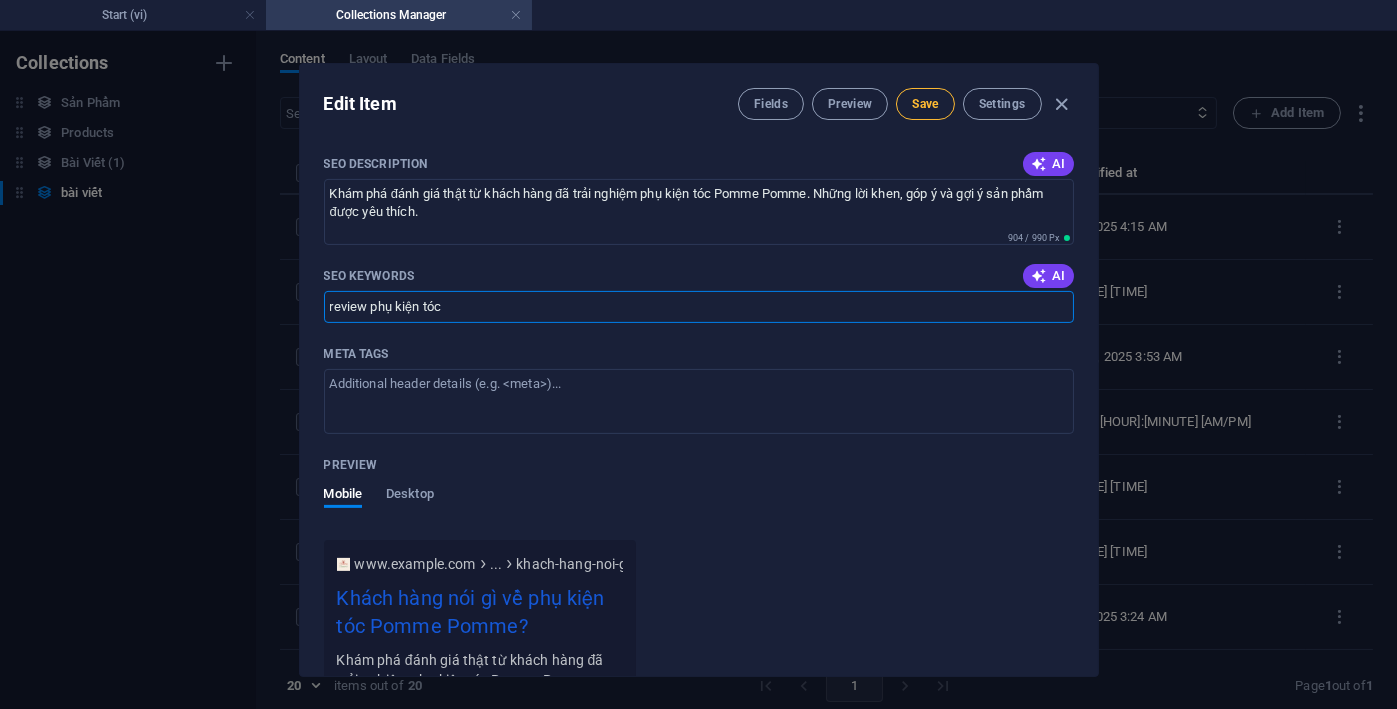 type on "review phụ kiện tóc" 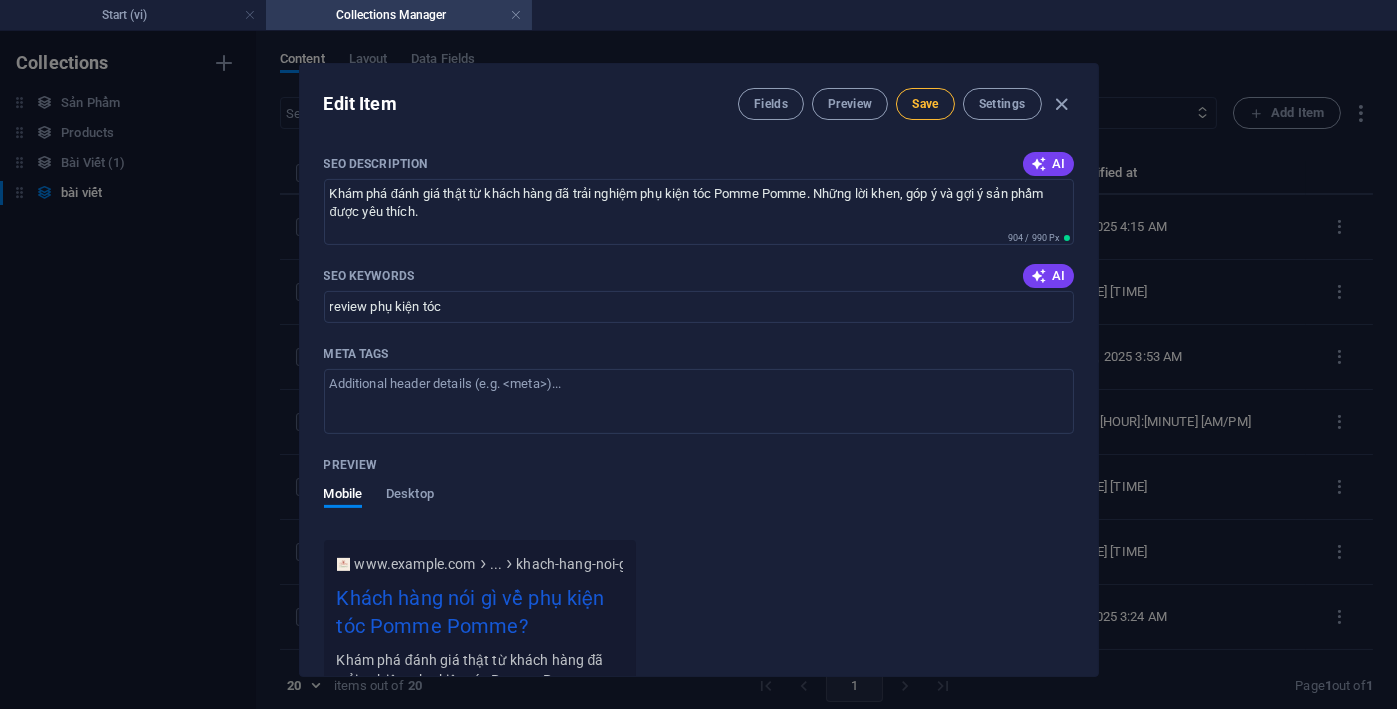 click on "Save" at bounding box center [925, 104] 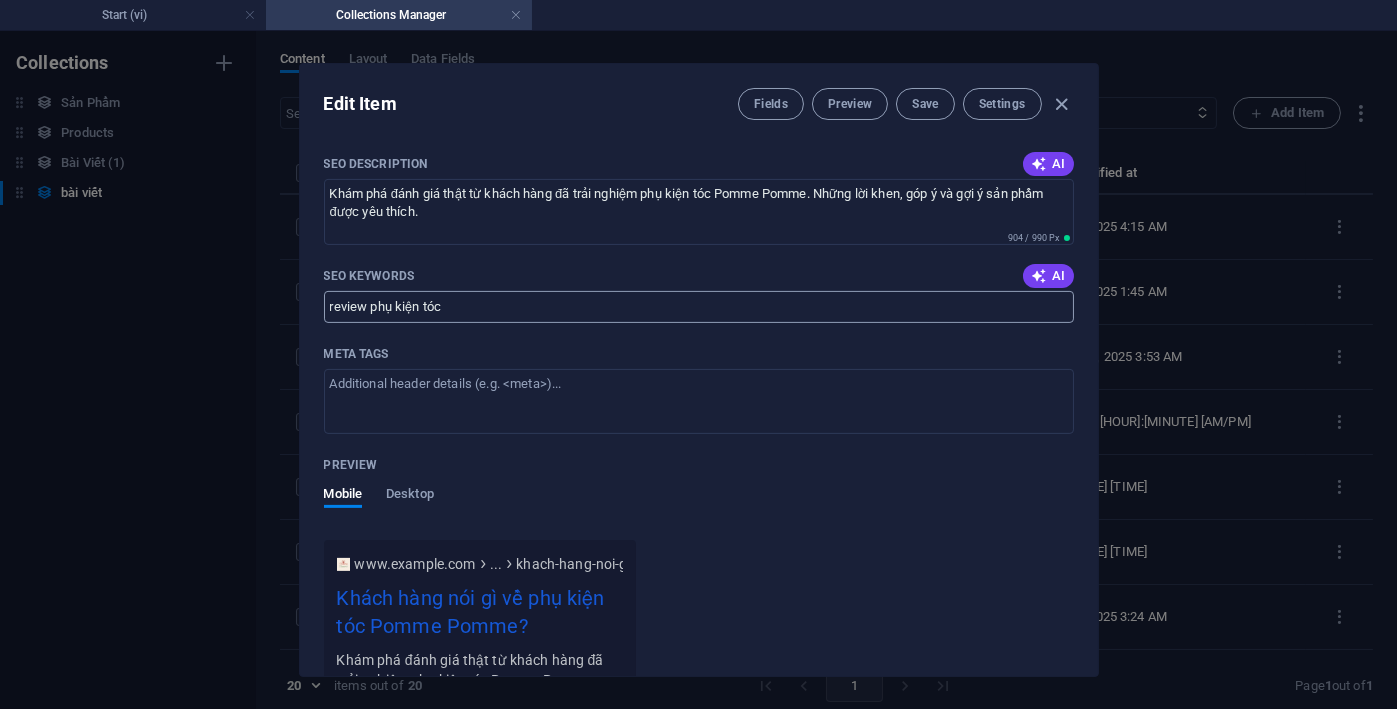 click on "review phụ kiện tóc" at bounding box center (699, 307) 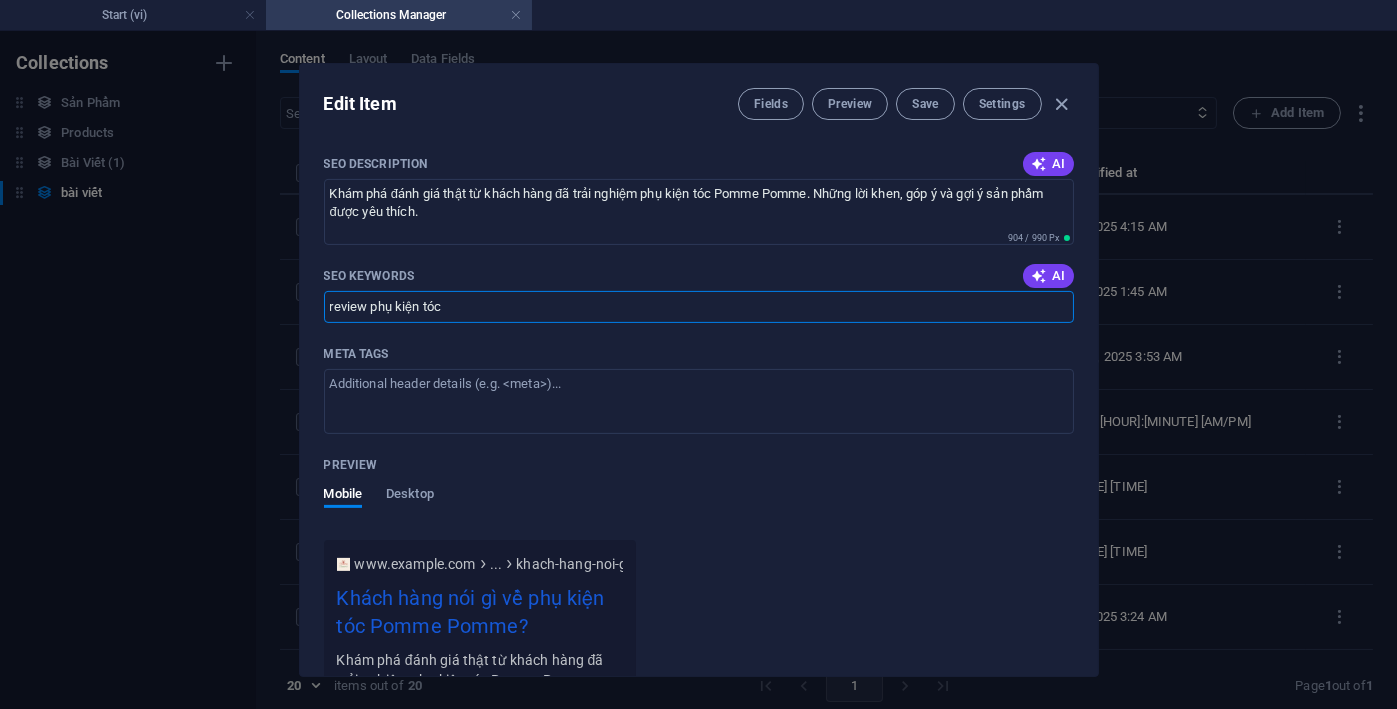 click on "review phụ kiện tóc" at bounding box center [699, 307] 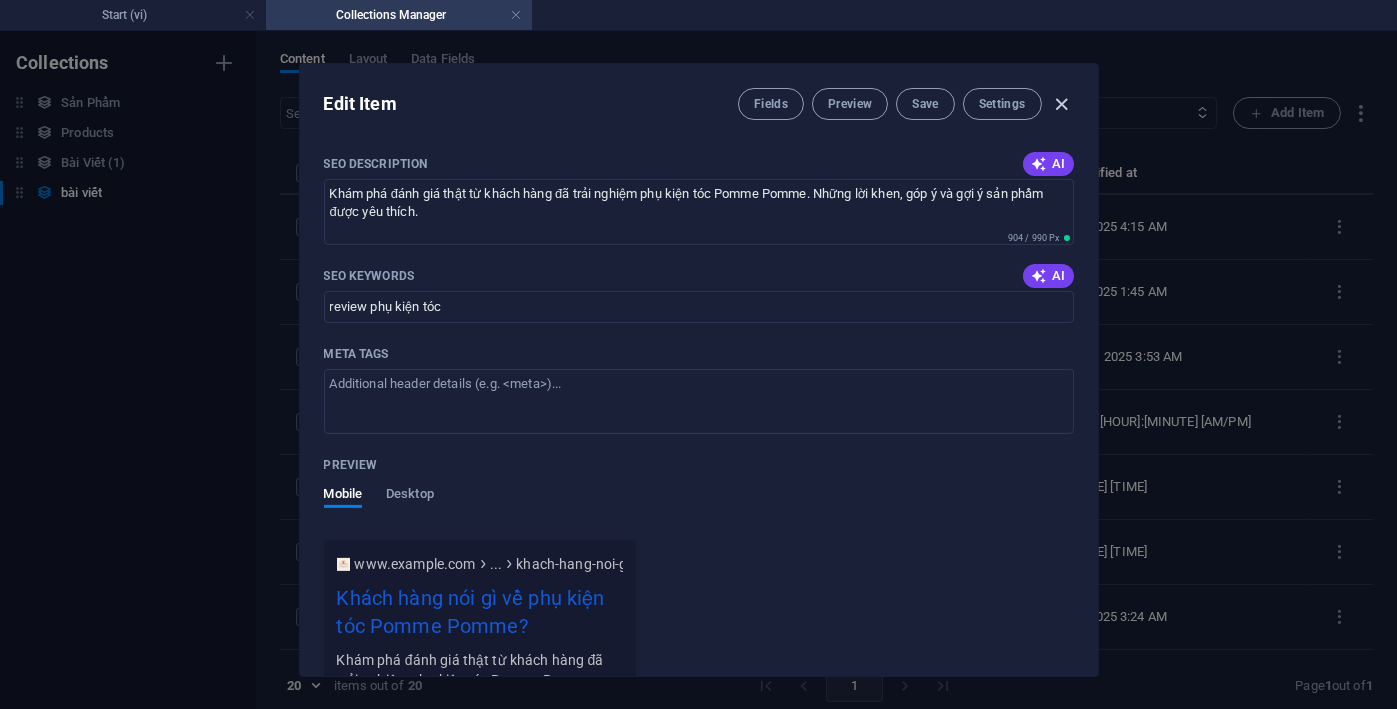 click at bounding box center (1061, 104) 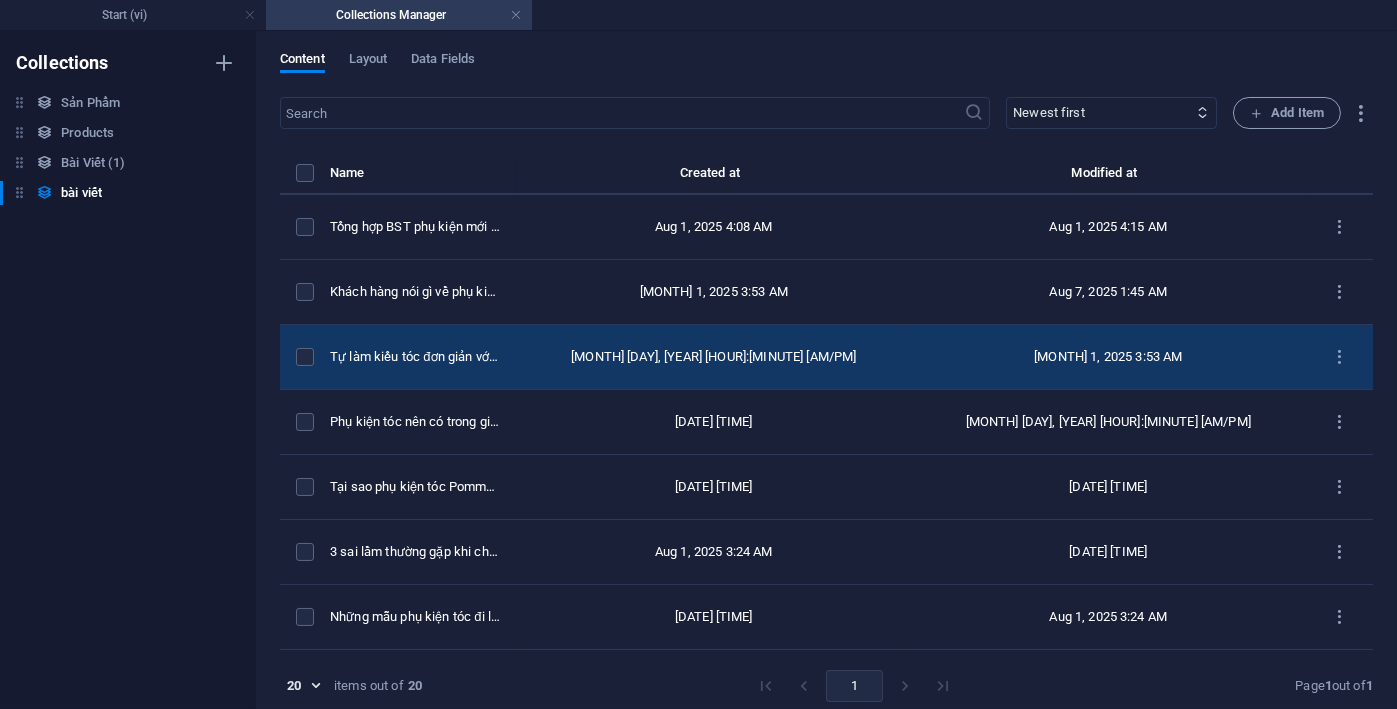 click on "Tự làm kiểu tóc đơn giản với kẹp Pomme Pomme" at bounding box center [423, 357] 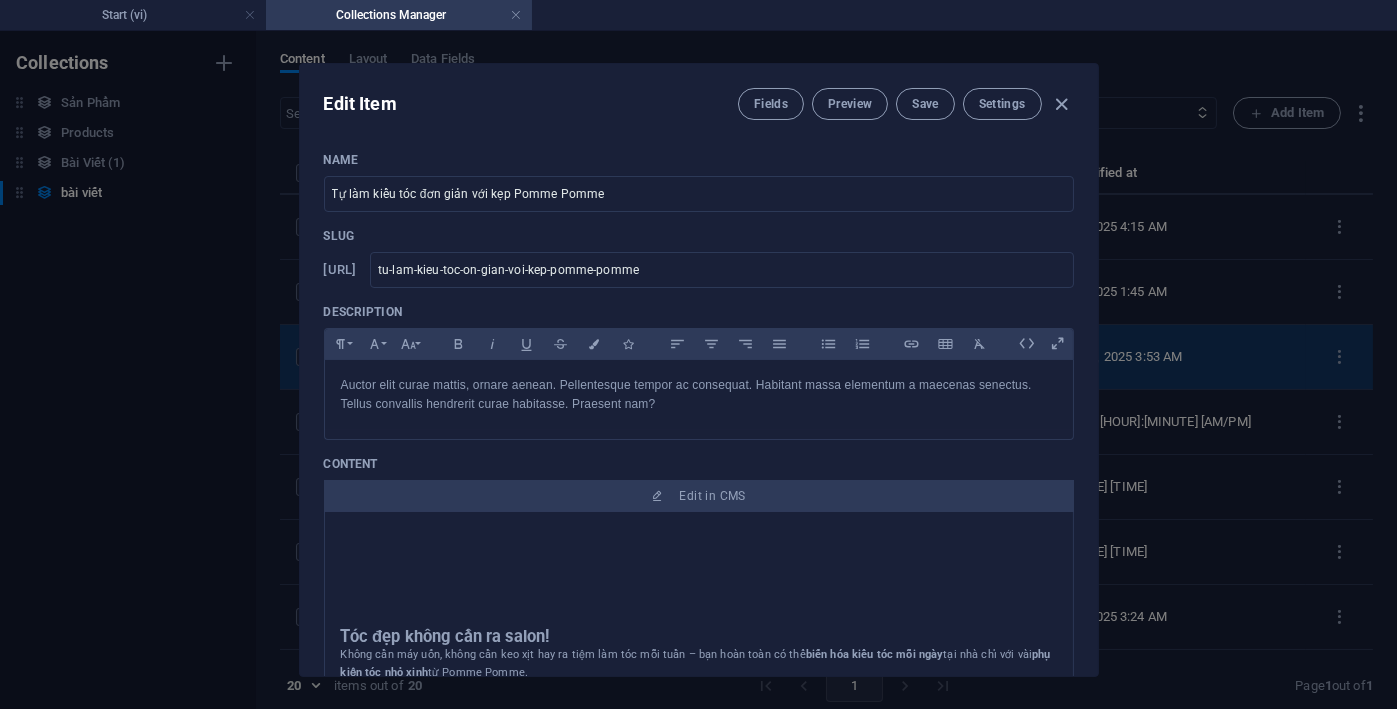 click on "Name Tự làm kiểu tóc đơn giản với kẹp Pomme Pomme Slug www.example.com/bai-viet-item/ tu-lam-kieu-toc-on-gian-voi-kep-pomme-pomme Description Paragraph Format Normal Heading 1 Heading 2 Heading 3 Heading 4 Heading 5 Heading 6 Code Font Family Arial Georgia Impact Tahoma Times New Roman Verdana Font Size 8 9 10 11 12 14 18 24 30 36 48 60 72 96 Bold Italic Underline Strikethrough Colors Icons Align Left Align Center Align Right Align Justify Unordered List Ordered List Insert Link Insert Table Clear Formatting Auctor elit curae mattis, ornare aenean. Pellentesque tempor ac consequat. Habitant massa elementum a maecenas senectus. Tellus convallis hendrerit curae habitasse. Praesent nam? Auctor elit curae mattis, ornare aenean. Pellentesque tempor ac consequat. Habitant massa elementum a maecenas senectus. Tellus convallis hendrerit curae habitasse. Praesent nam? Content Edit in CMS Tóc đẹp không cần ra salon! biến hóa kiểu tóc mỗi ngày tại nhà chỉ với vài hoặc" at bounding box center (699, 764) 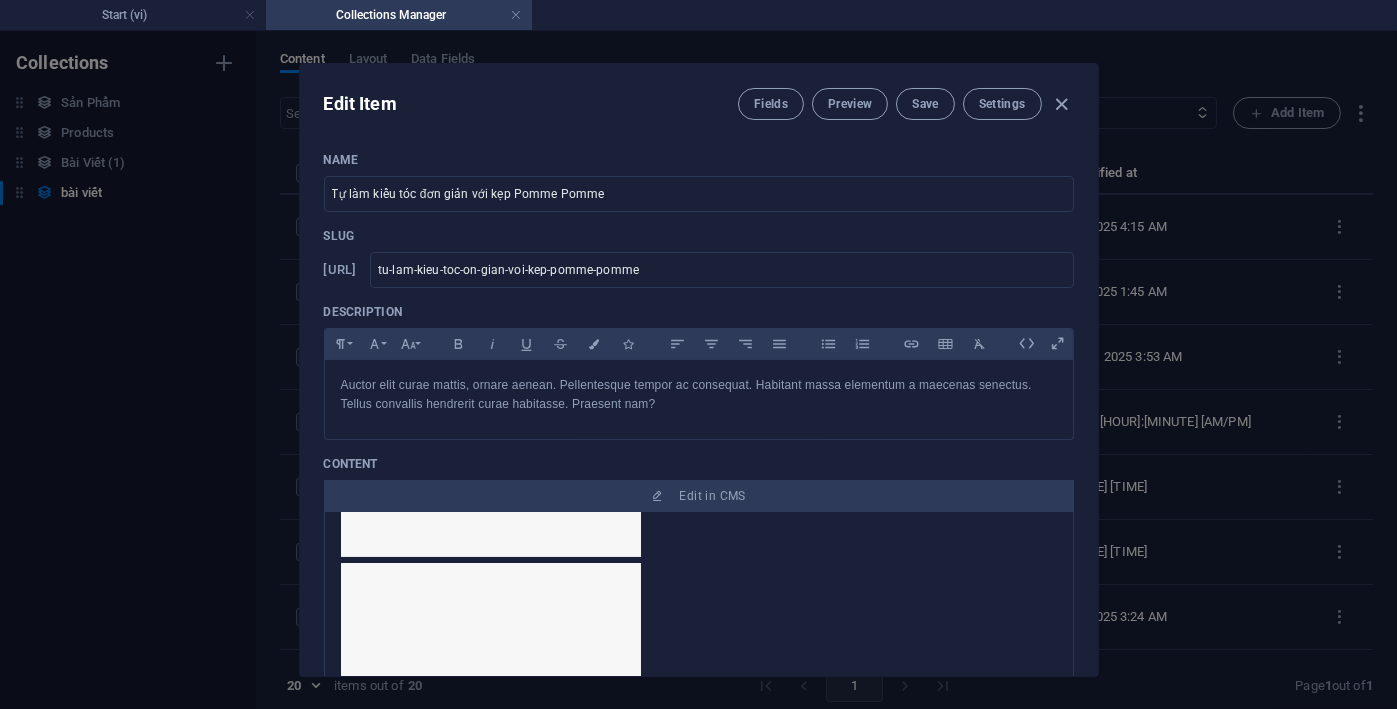 scroll, scrollTop: 965, scrollLeft: 0, axis: vertical 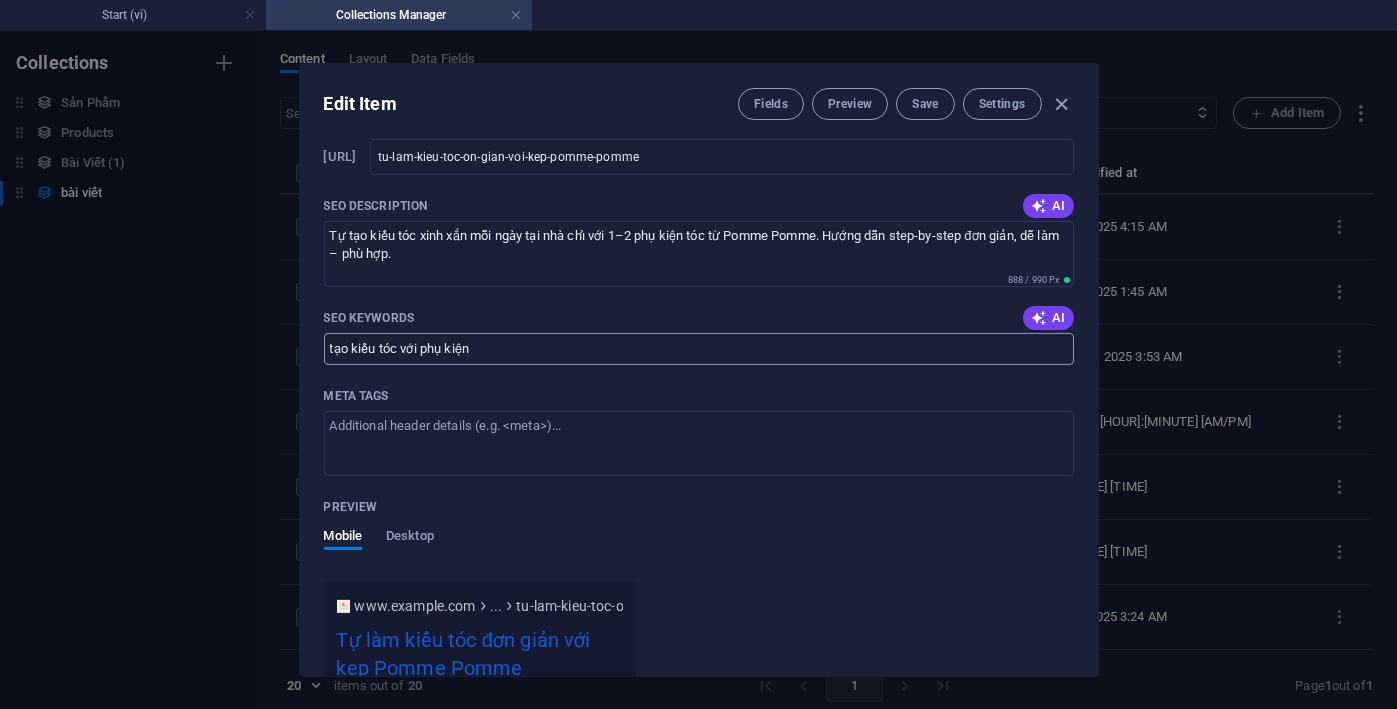 click on "tạo kiểu tóc với phụ kiện" at bounding box center [699, 349] 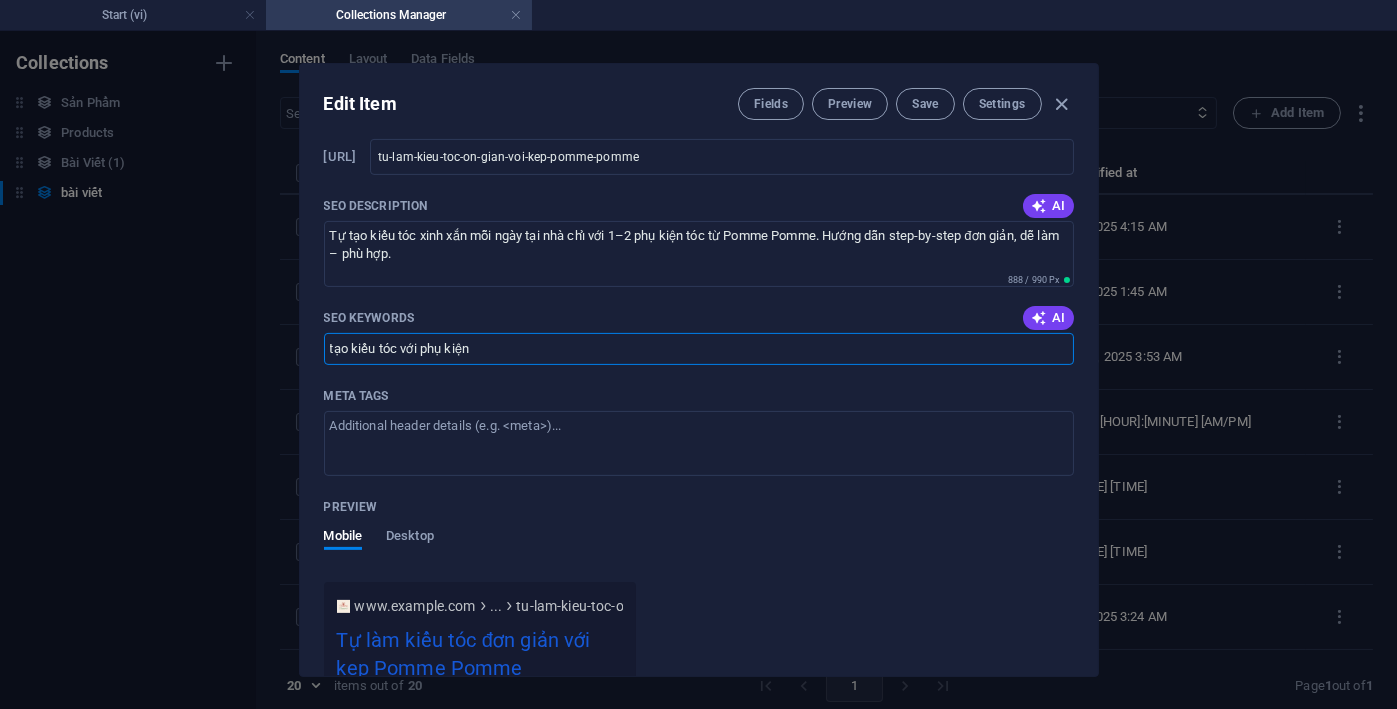 click on "tạo kiểu tóc với phụ kiện" at bounding box center (699, 349) 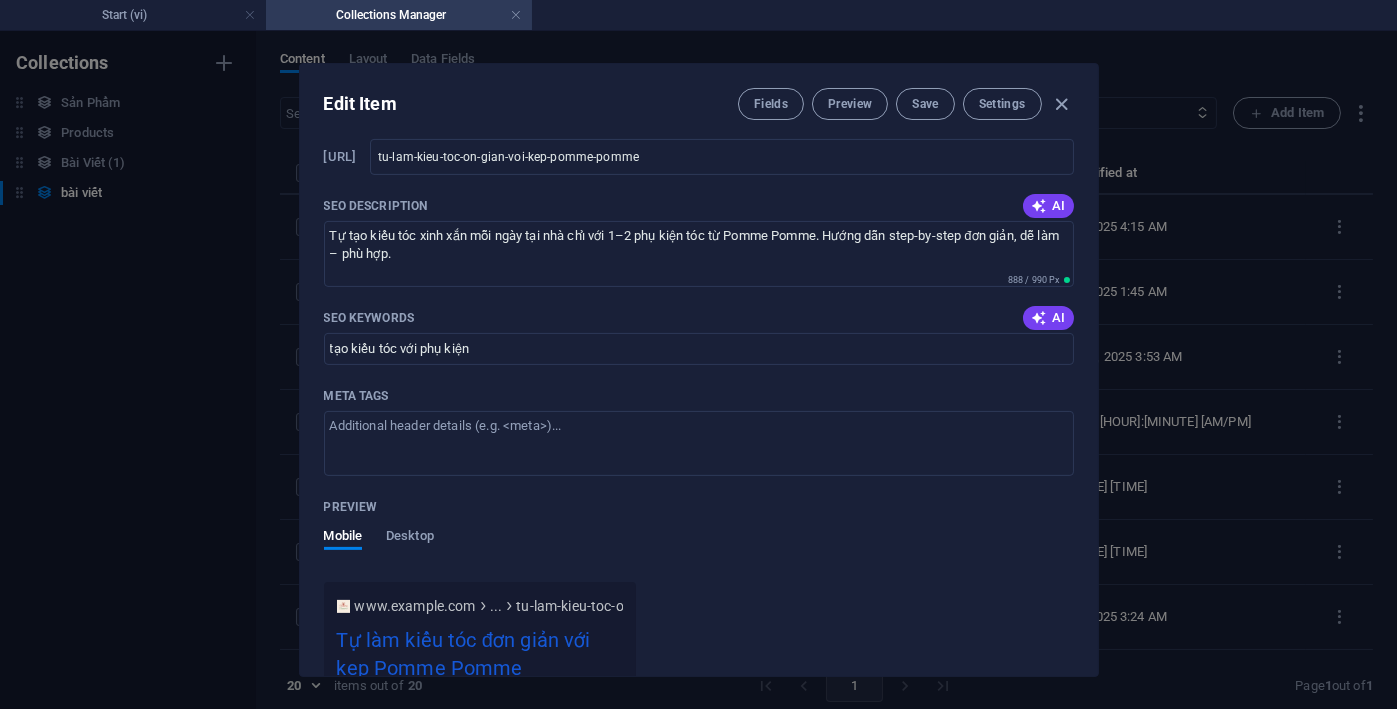 click on "Fields Preview Save Settings" at bounding box center [906, 104] 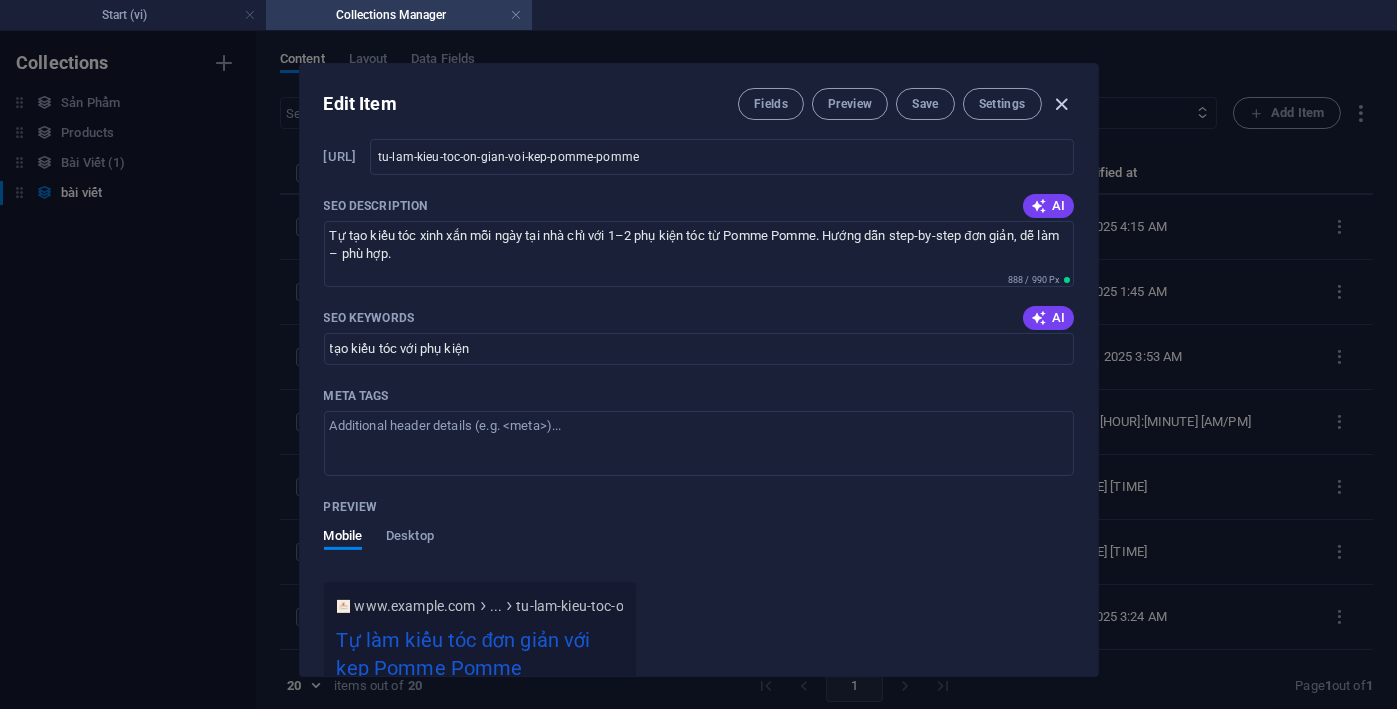click at bounding box center [1061, 104] 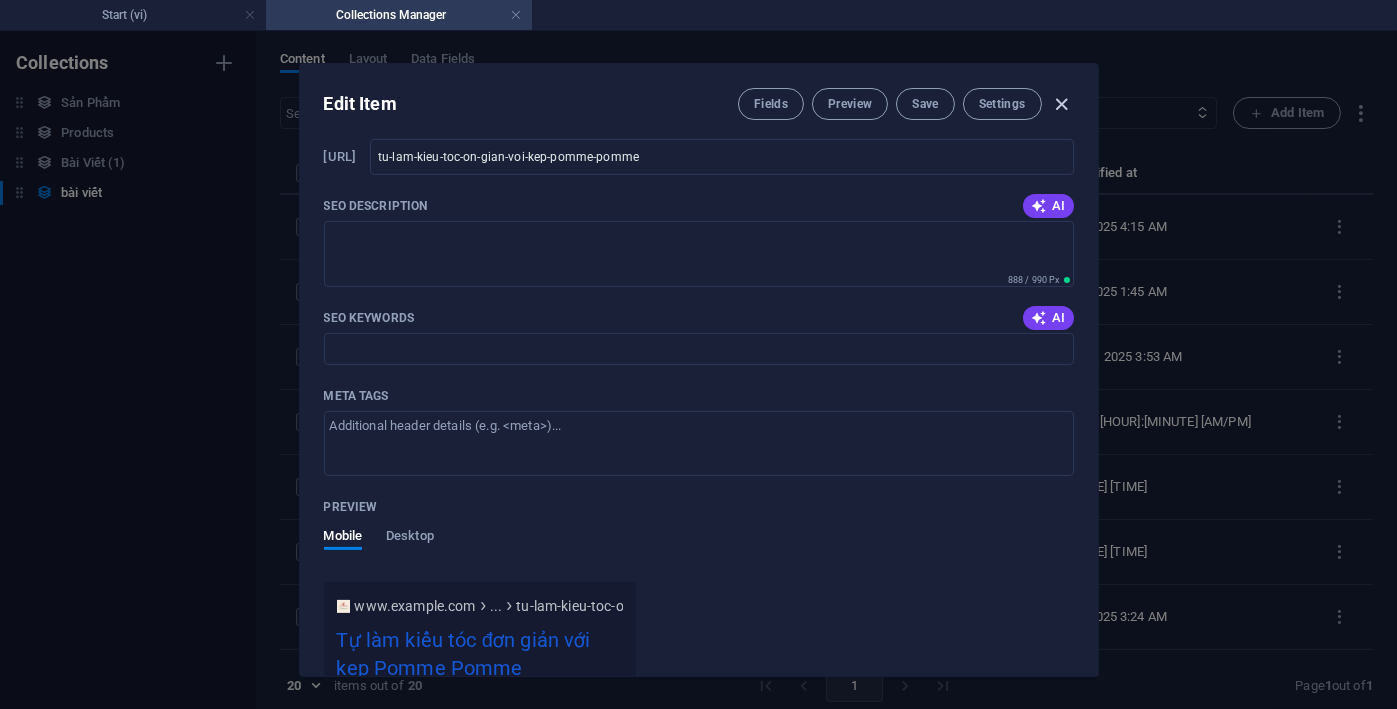 scroll, scrollTop: 0, scrollLeft: 0, axis: both 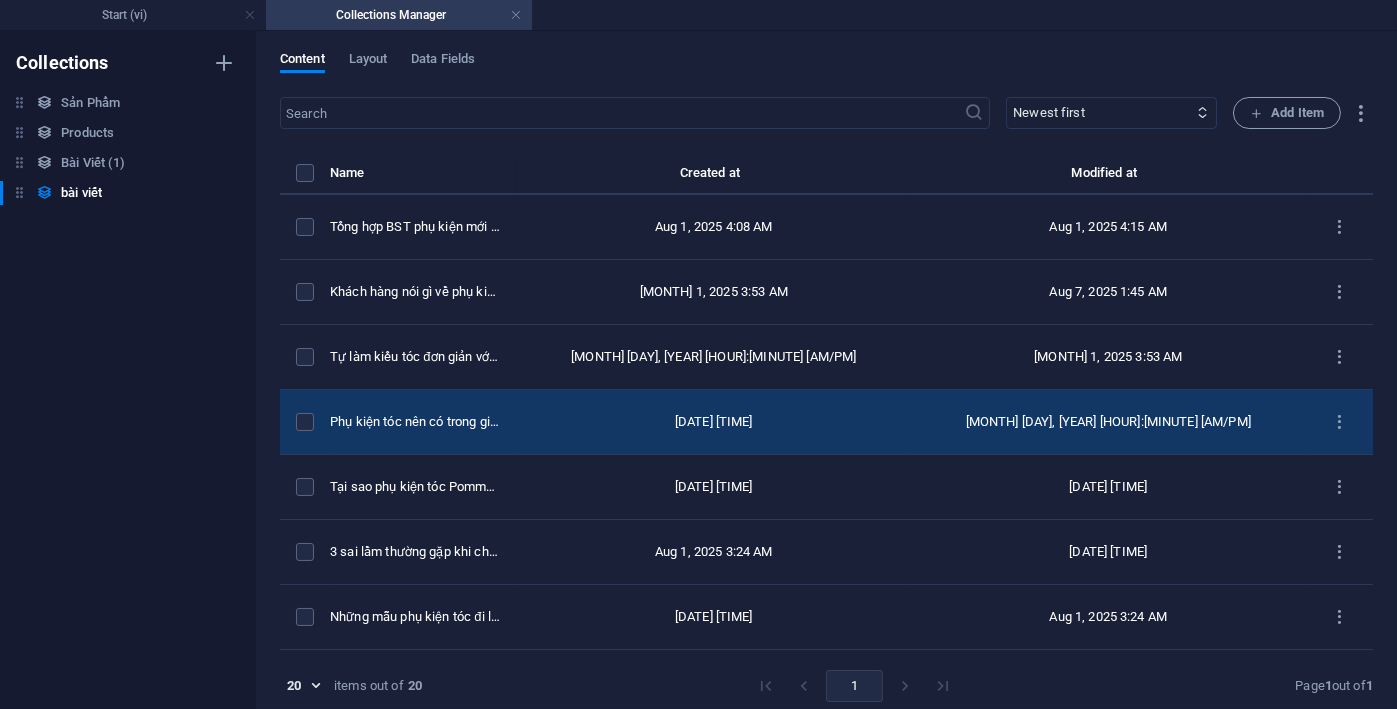 click on "Phụ kiện tóc nên có trong giỏ đồ đi du lịch" at bounding box center (423, 422) 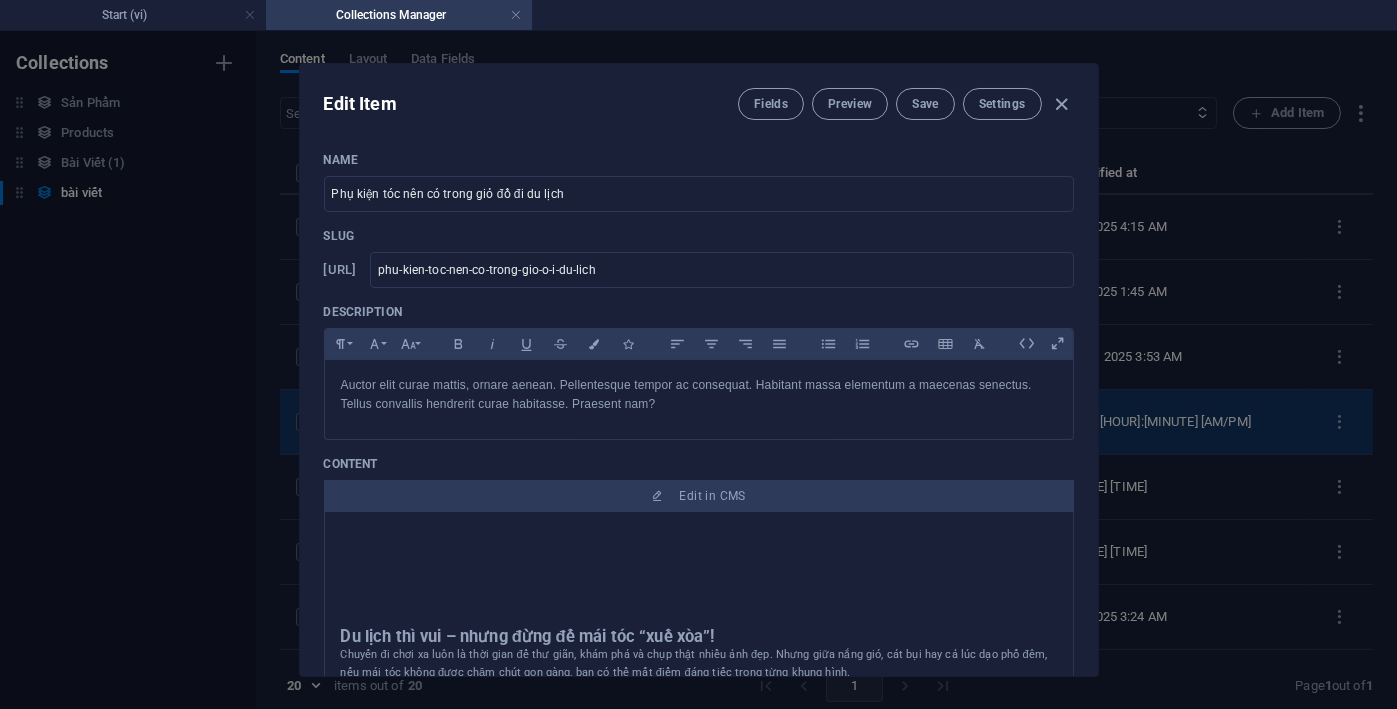 click on "Name Phụ kiện tóc nên có trong giỏ đồ đi du lịch Slug www.example.com/bai-viet-item/ phu-kien-toc-nen-co-trong-gio-o-i-du-lich Description Paragraph Format Normal Heading 1 Heading 2 Heading 3 Heading 4 Heading 5 Heading 6 Code Font Family Arial Georgia Impact Tahoma Times New Roman Verdana Font Size 8 9 10 11 12 14 18 24 30 36 48 60 72 96 Bold Italic Underline Strikethrough Colors Icons Align Left Align Center Align Right Align Justify Unordered List Ordered List Insert Link Insert Table Clear Formatting Auctor elit curae mattis, ornare aenean. Pellentesque tempor ac consequat. Habitant massa elementum a maecenas senectus. Tellus convallis hendrerit curae habitasse. Praesent nam? Auctor elit curae mattis, ornare aenean. Pellentesque tempor ac consequat. Habitant massa elementum a maecenas senectus. Tellus convallis hendrerit curae habitasse. Praesent nam? Content Edit in CMS Du lịch thì vui – nhưng đừng để mái tóc “xuề xòa”! Vậy nên, phụ kiện tóc Bí kíp:" at bounding box center (699, 764) 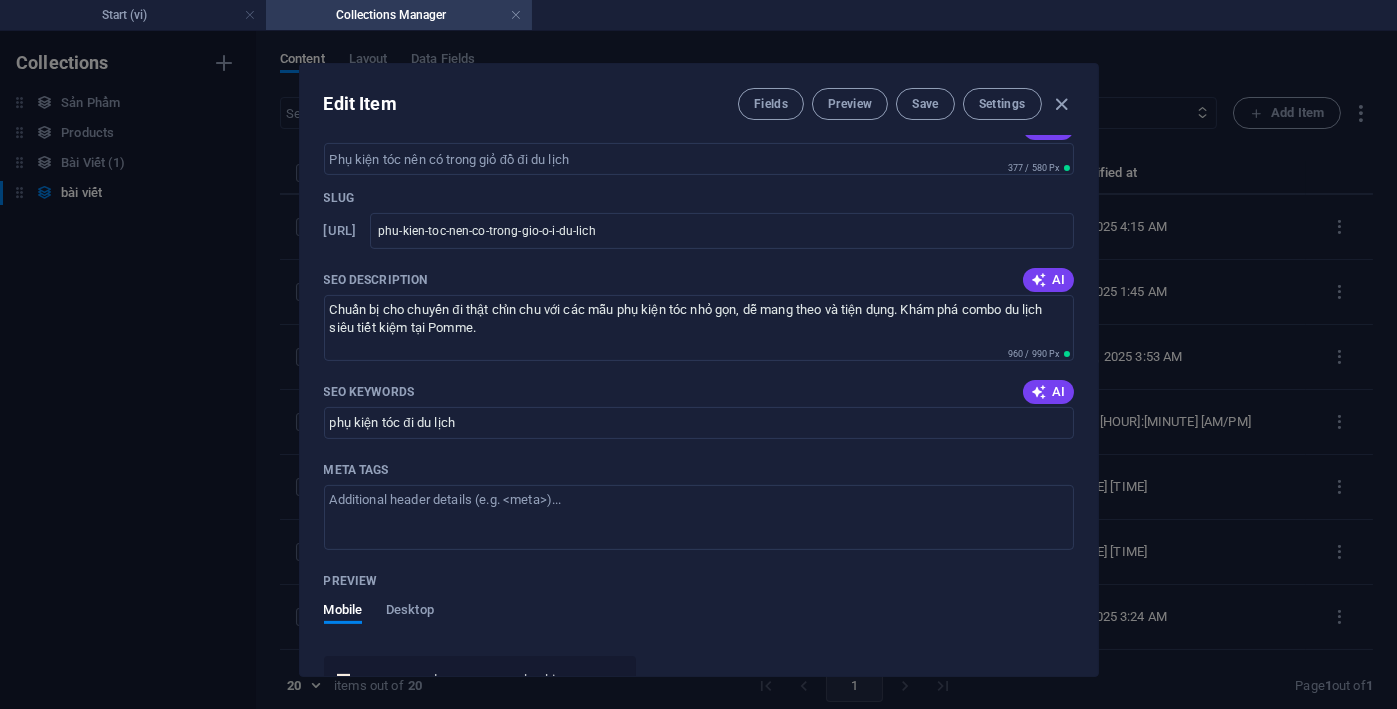 scroll, scrollTop: 1362, scrollLeft: 0, axis: vertical 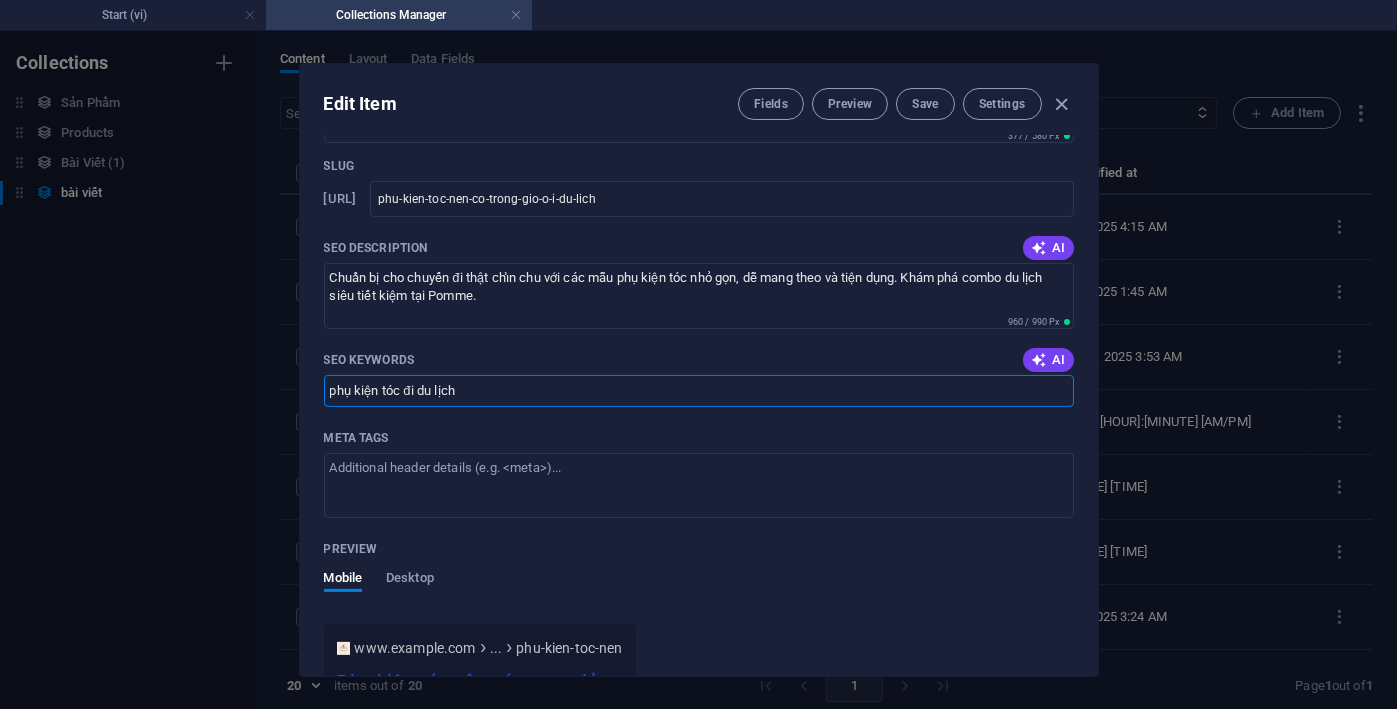 click on "phụ kiện tóc đi du lịch" at bounding box center (699, 391) 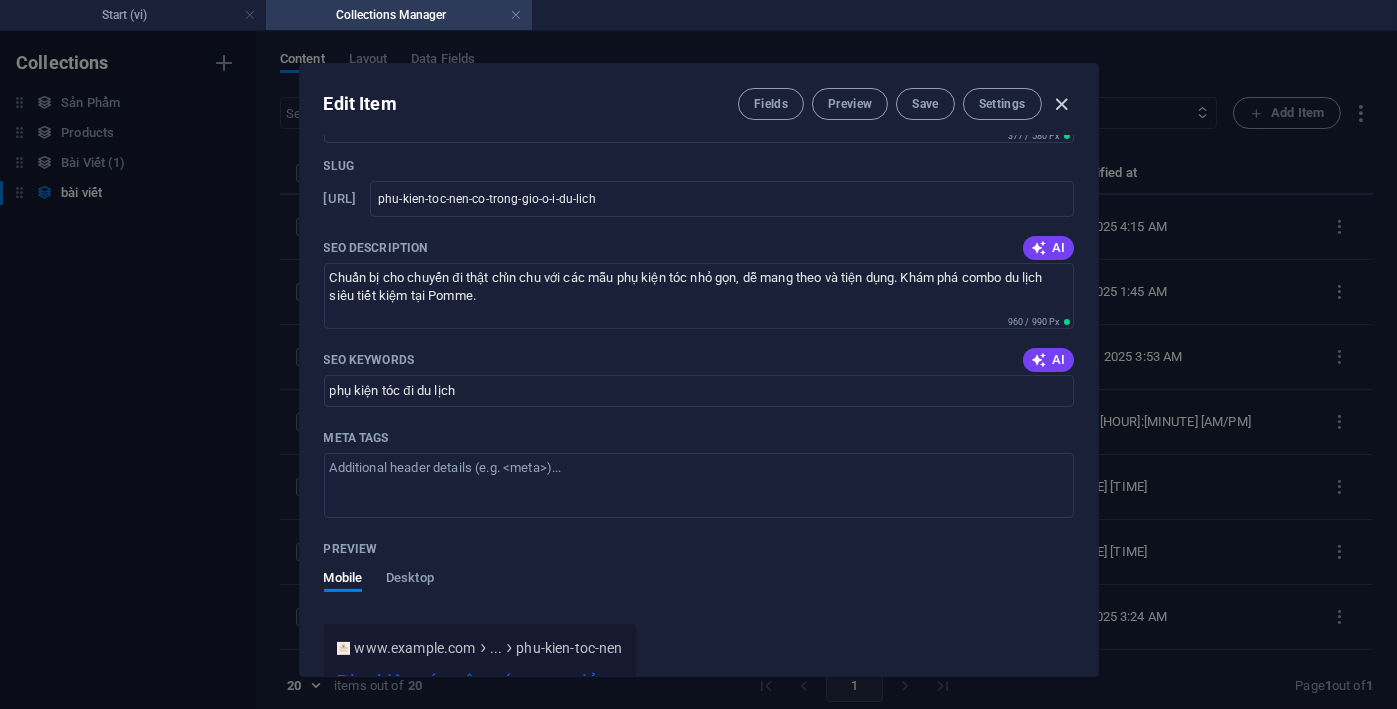 click at bounding box center [1061, 104] 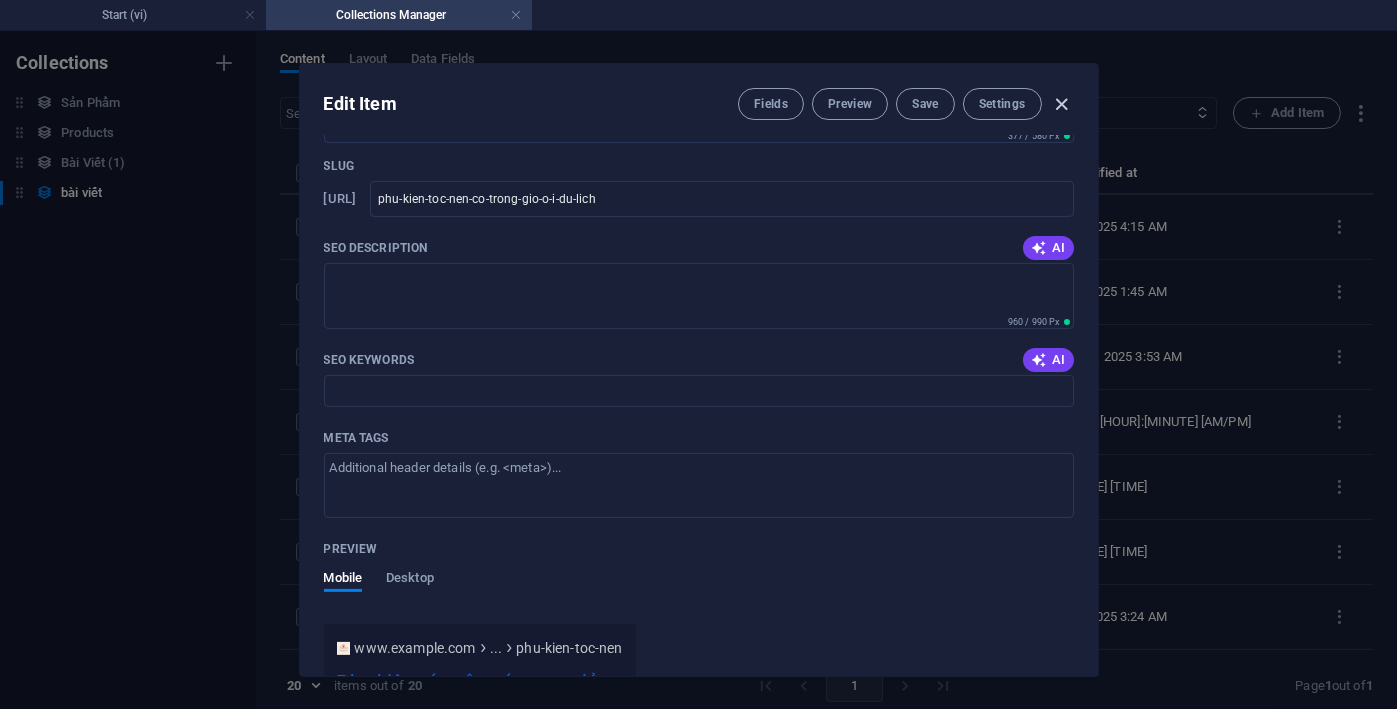scroll, scrollTop: 1164, scrollLeft: 0, axis: vertical 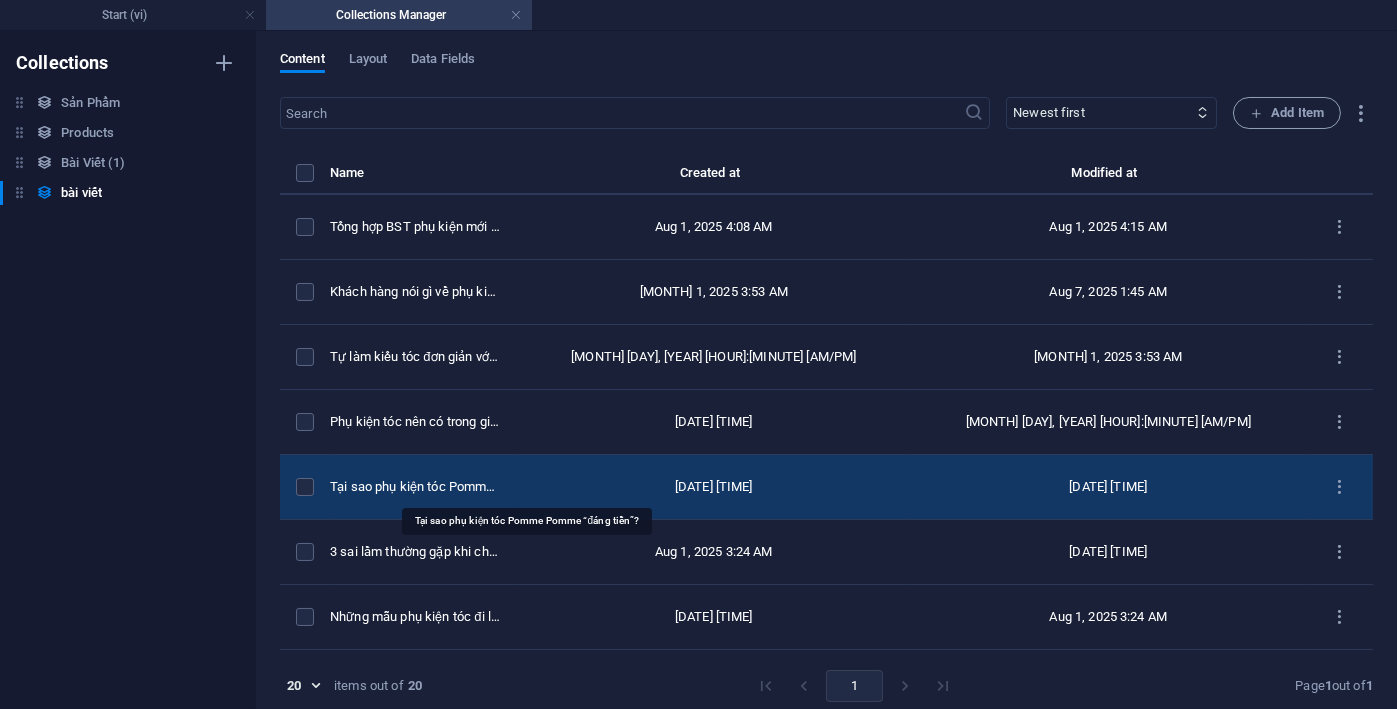 click on "Tại sao phụ kiện tóc Pomme Pomme “đáng tiền”?" at bounding box center [415, 487] 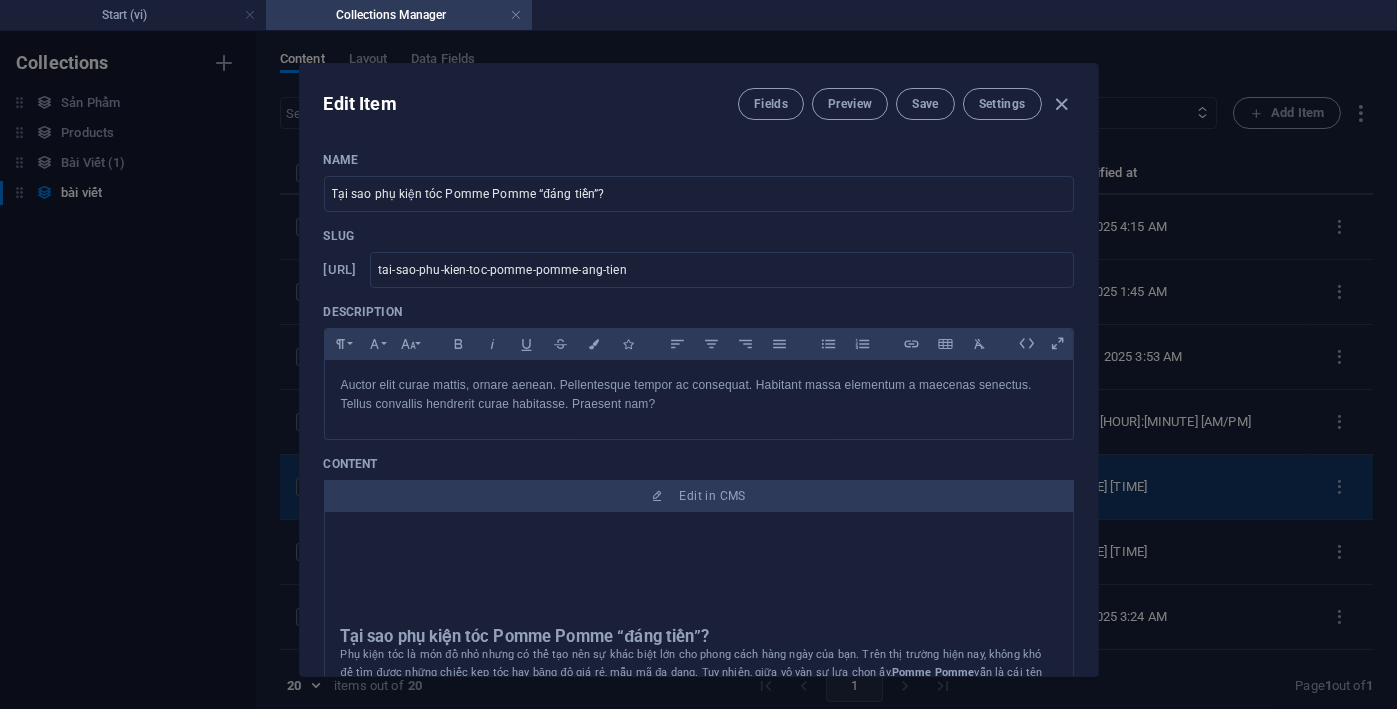 click on "Content Edit in CMS Tại sao phụ kiện tóc Pomme Pomme “đáng tiền”? Phụ kiện tóc là món đồ nhỏ nhưng có thể tạo nên sự khác biệt lớn cho phong cách hàng ngày của bạn. Trên thị trường hiện nay, không khó để tìm được những chiếc kẹp tóc hay băng đô giá rẻ, mẫu mã đa dạng. Tuy nhiên, giữa vô vàn sự lựa chọn ấy, Pomme Pomme vẫn là cái tên được nhắc đến nhiều nhất bởi chất lượng vượt trội, thiết kế tinh tế và dịch vụ khách hàng tận tâm. Vậy điều gì khiến phụ kiện tóc Pomme Pomme “đáng tiền”? Hãy cùng khám phá lý do khiến thương hiệu này được lòng hàng ngàn khách hàng từ học sinh đến dân văn phòng. 🎯 1. Chất lượng sản phẩm vượt trội – dùng lâu, không lỗi mốt ✅ Vật liệu cao cấp – bền đẹp theo thời gian kẹp tóc không dễ gãy , băng đô không trầy da , và . hay . :" at bounding box center (699, 569) 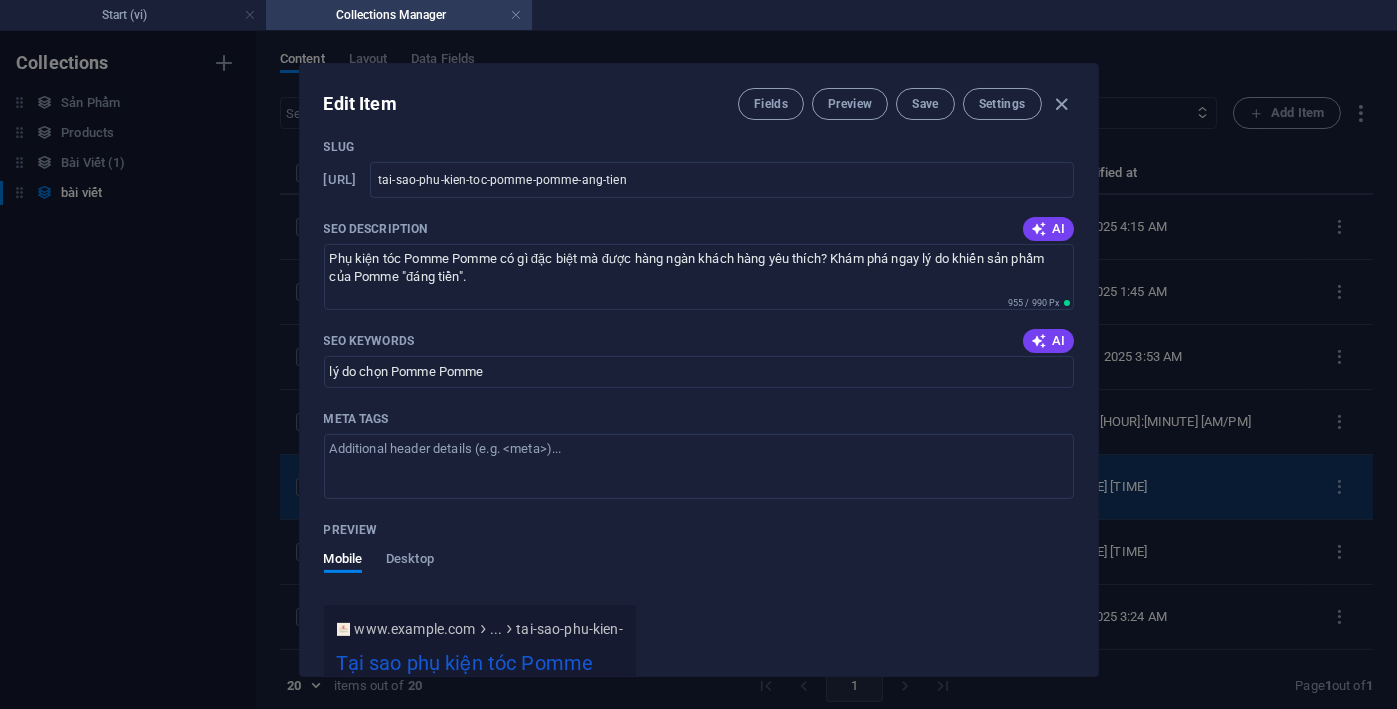 scroll, scrollTop: 1533, scrollLeft: 0, axis: vertical 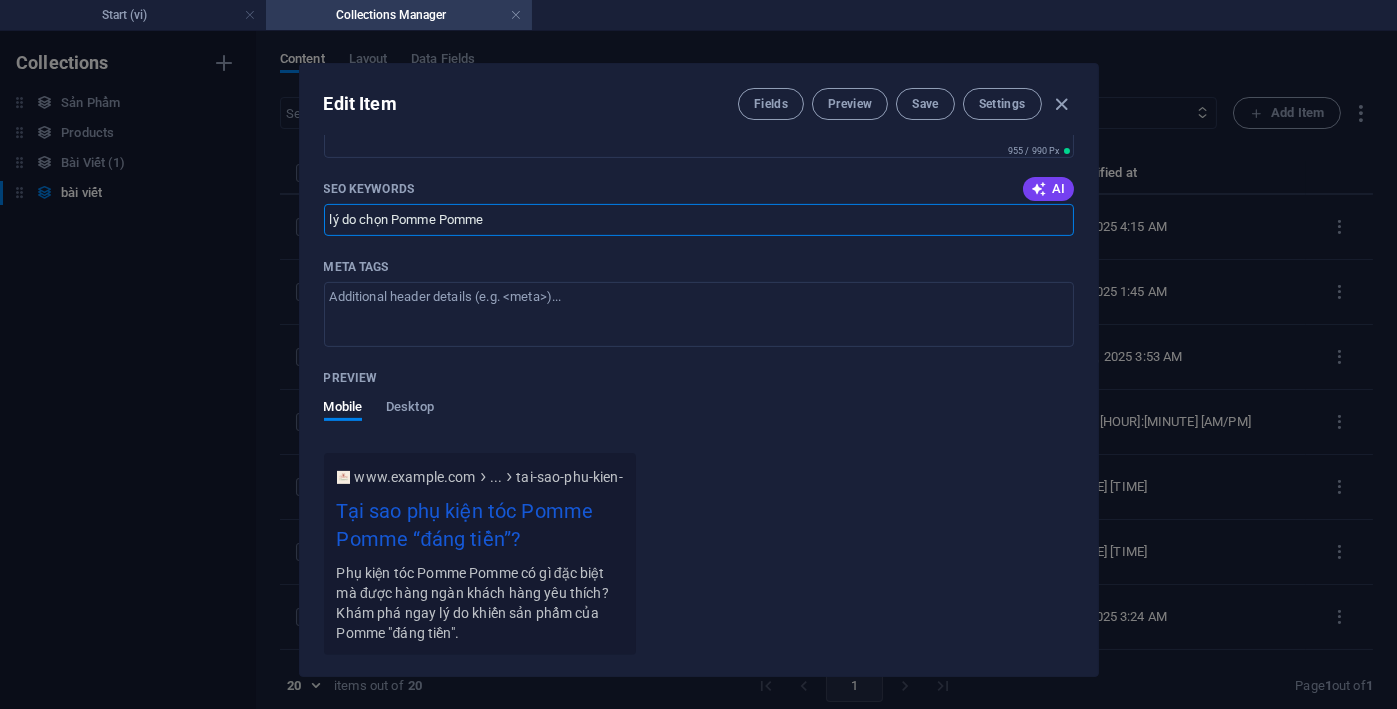 click on "lý do chọn Pomme Pomme" at bounding box center (699, 220) 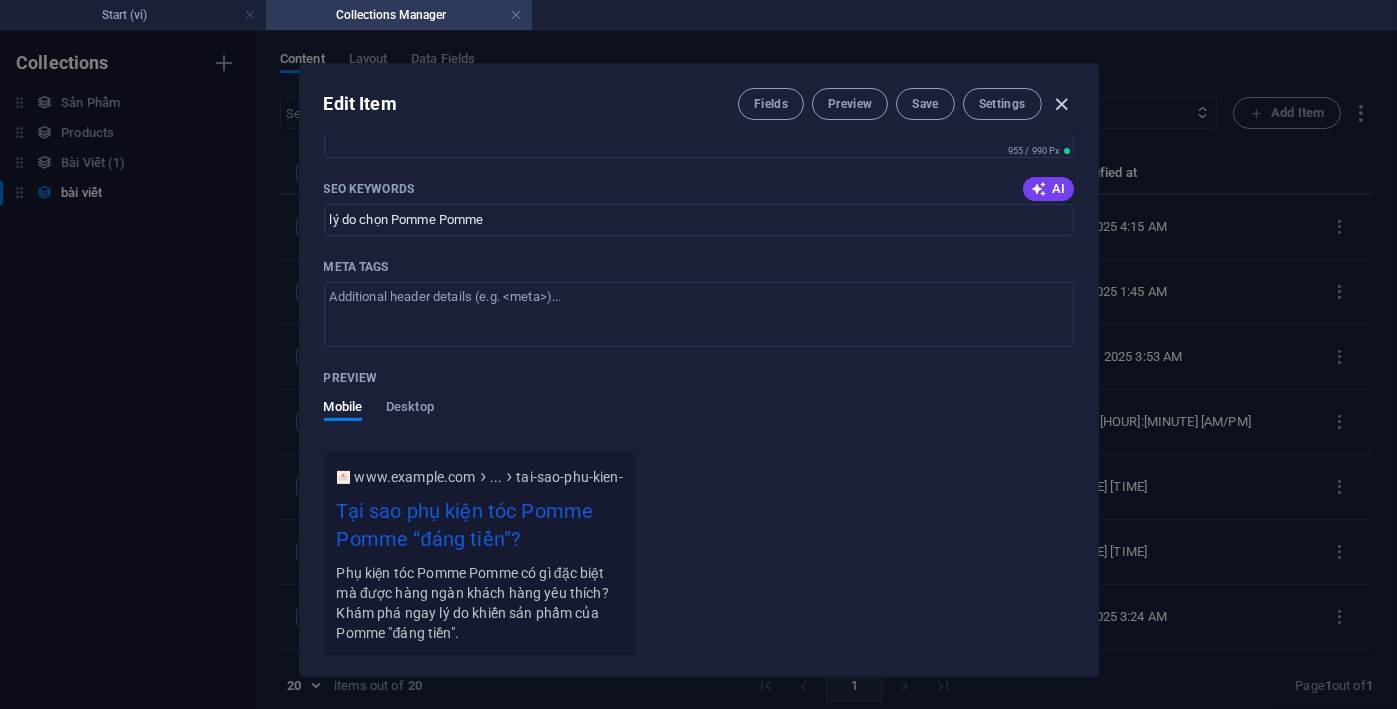 click at bounding box center (1061, 104) 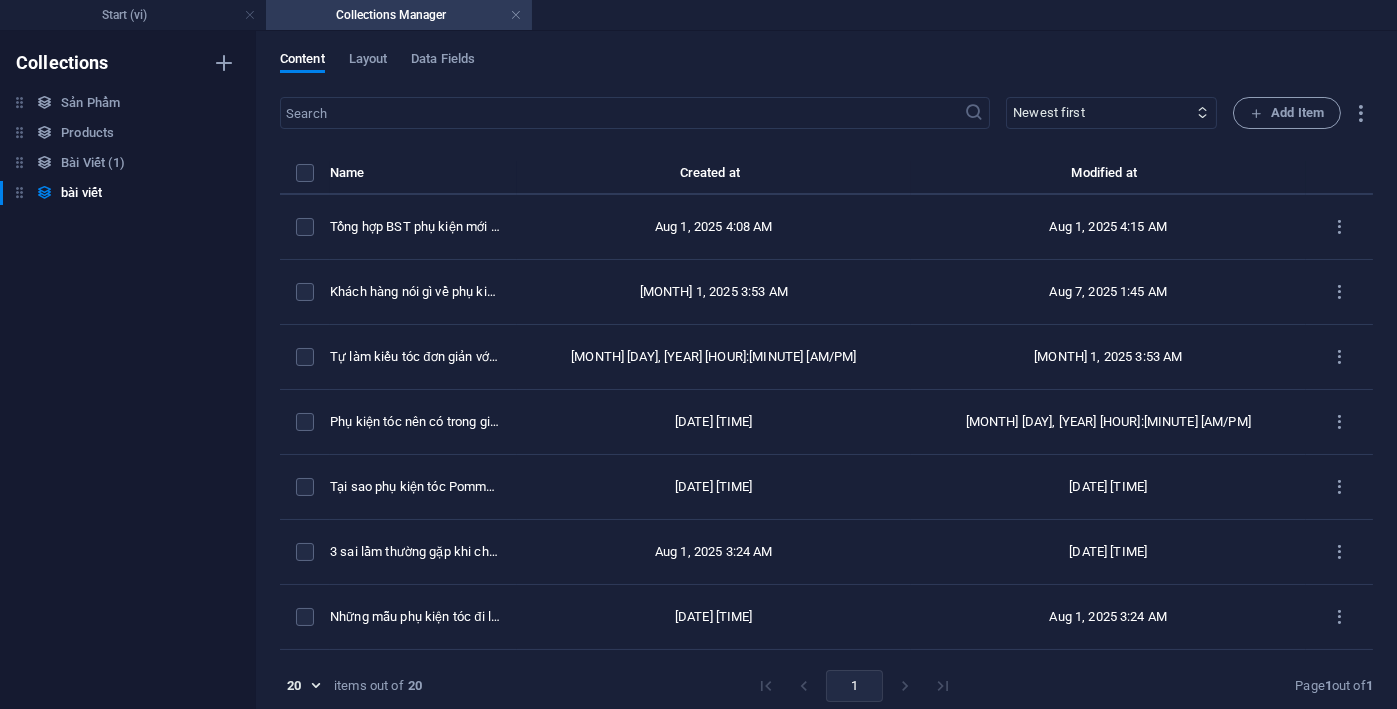 type on "2025-08-07" 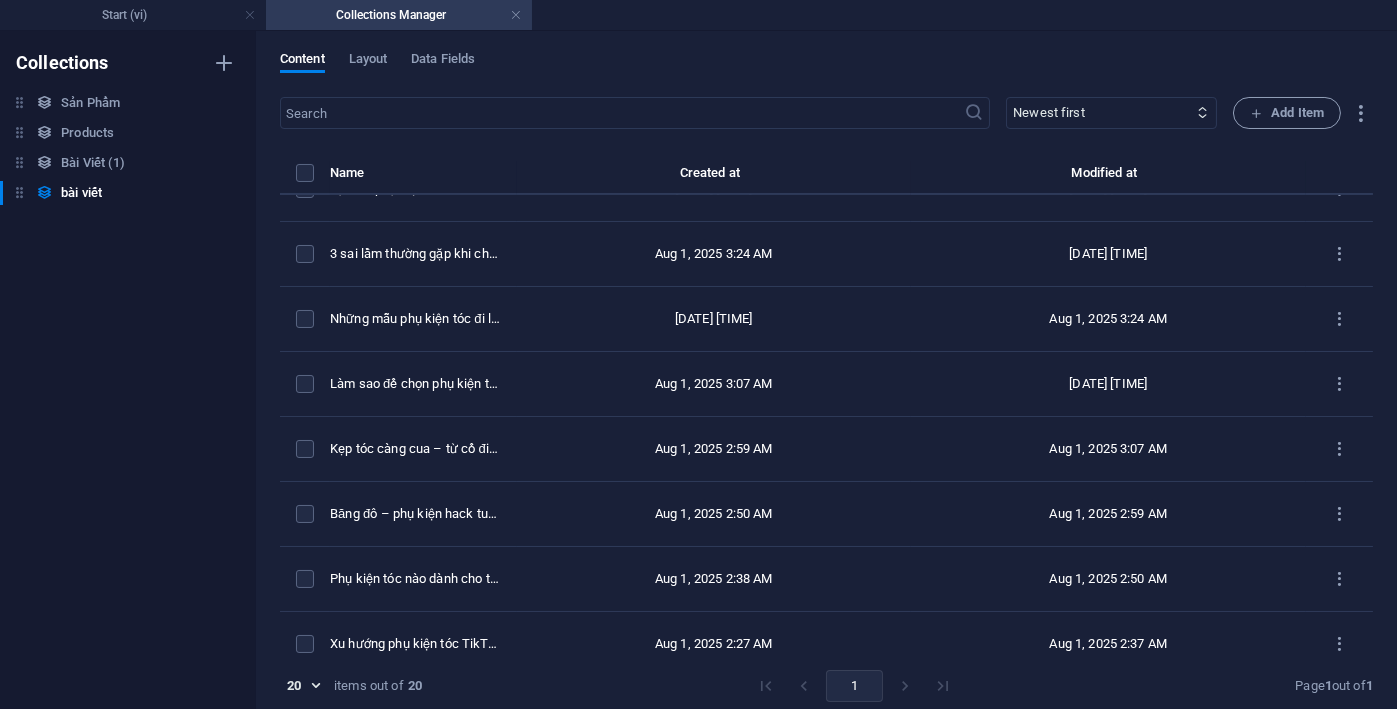 scroll, scrollTop: 301, scrollLeft: 0, axis: vertical 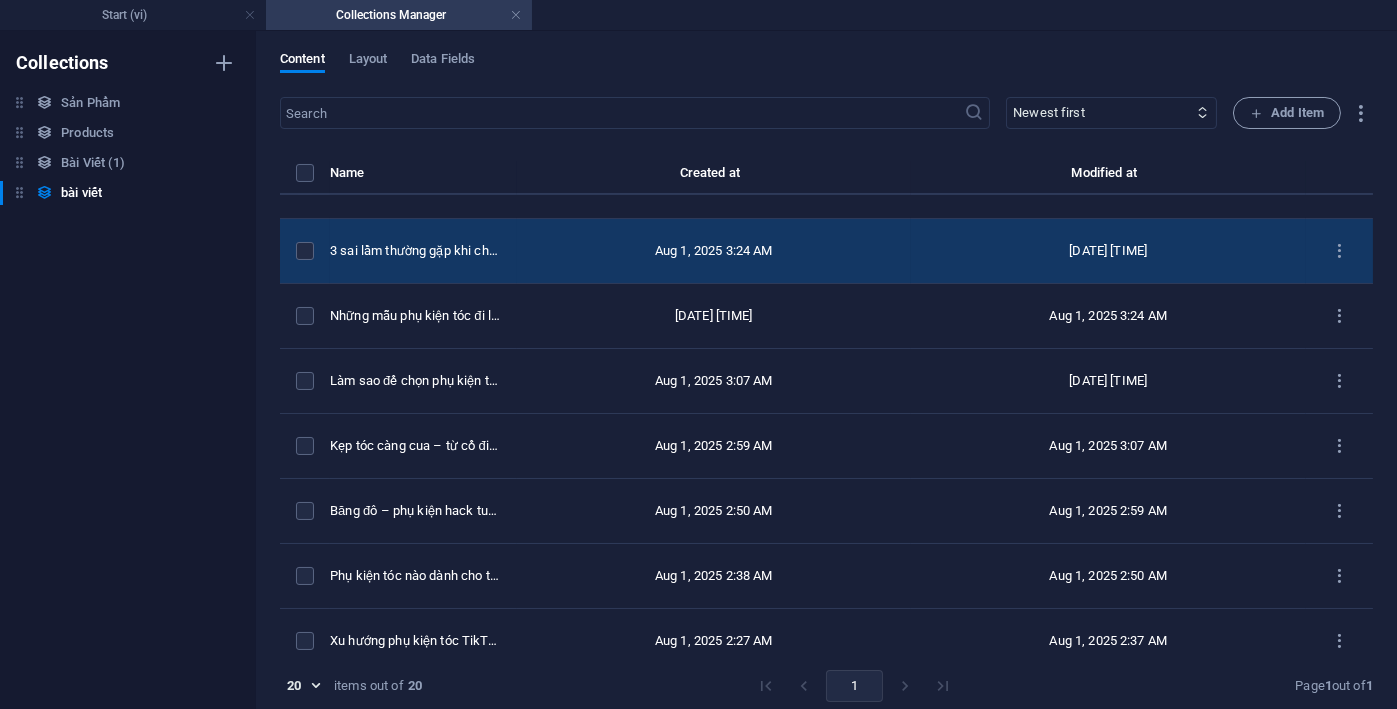 click on "3 sai lầm thường gặp khi chọn phụ kiện tóc" at bounding box center (423, 251) 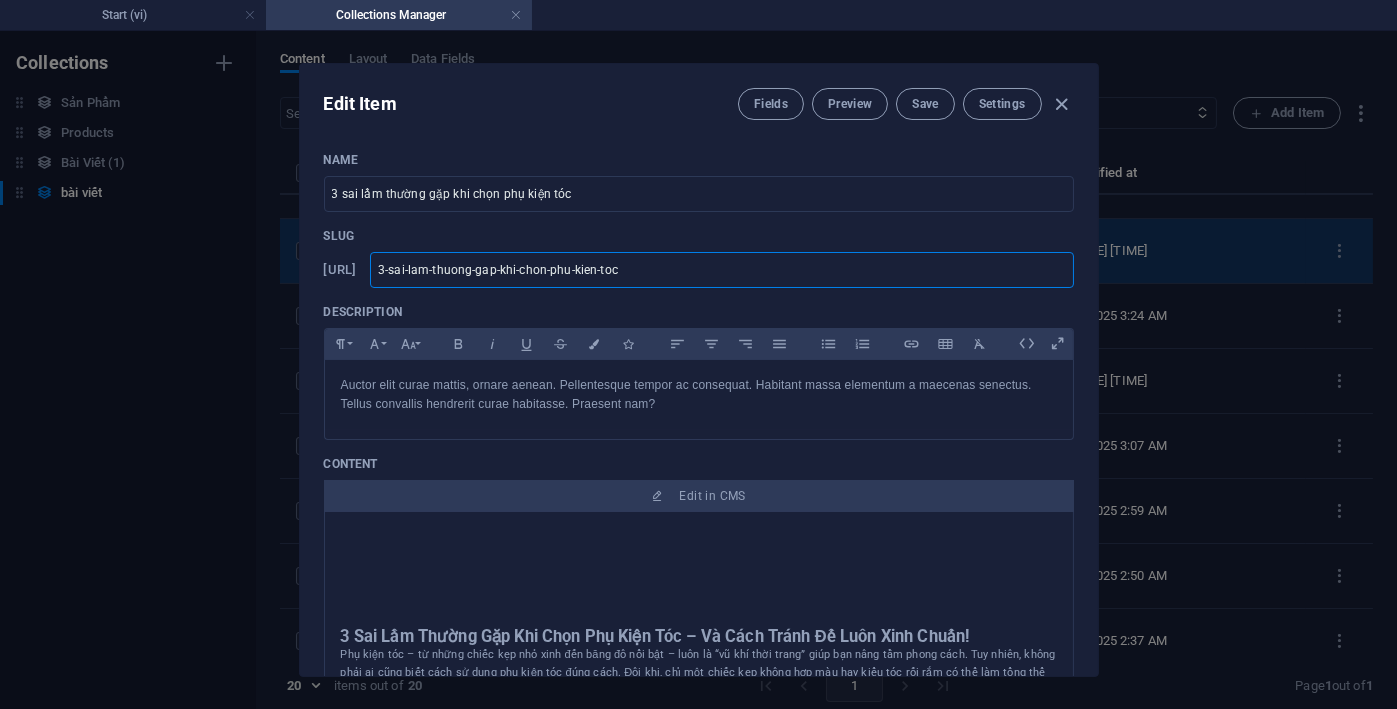 click on "3-sai-lam-thuong-gap-khi-chon-phu-kien-toc" at bounding box center (722, 270) 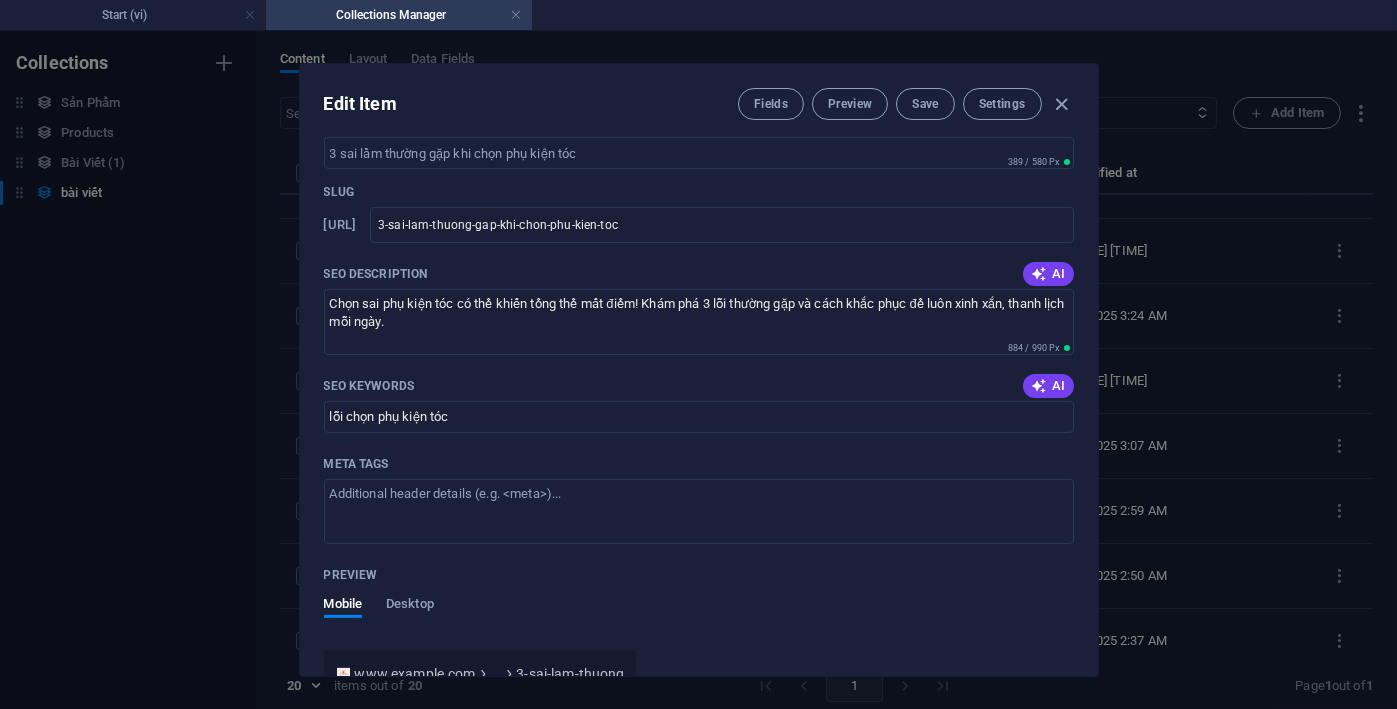 scroll, scrollTop: 1356, scrollLeft: 0, axis: vertical 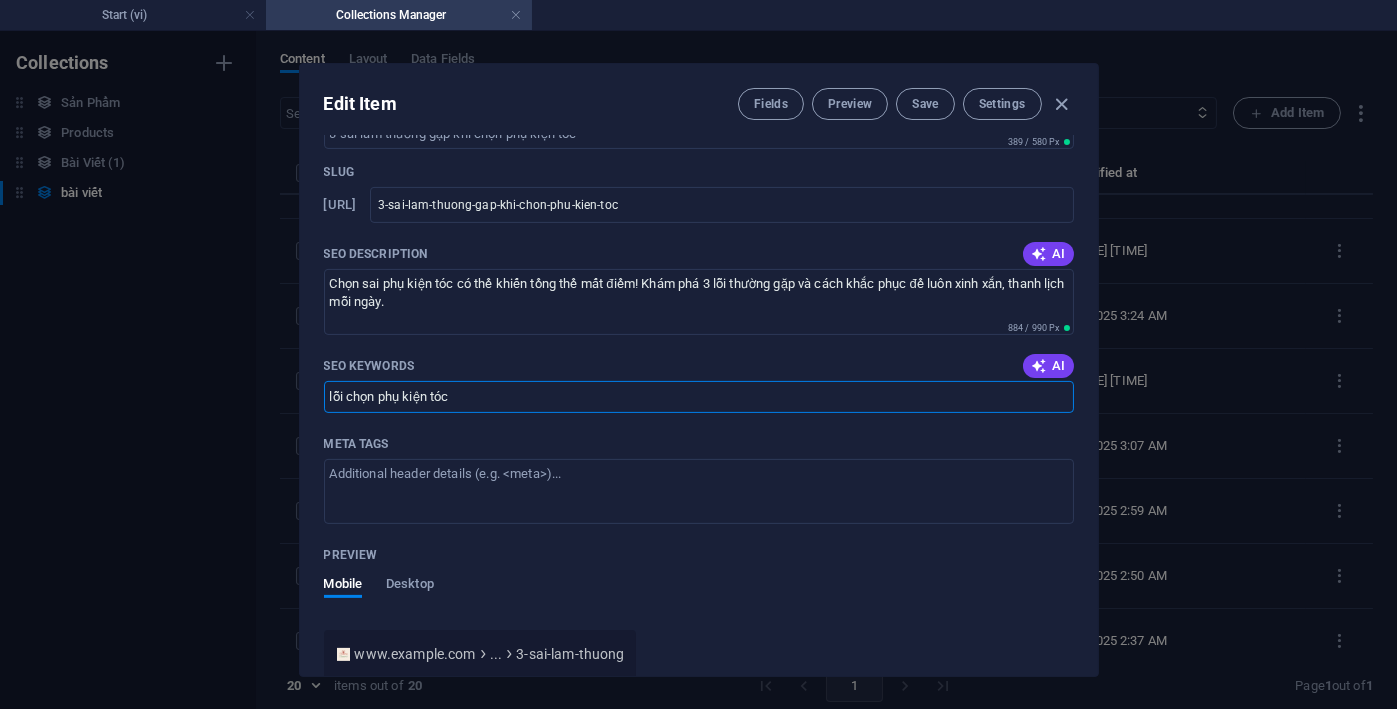 click on "lỗi chọn phụ kiện tóc" at bounding box center (699, 397) 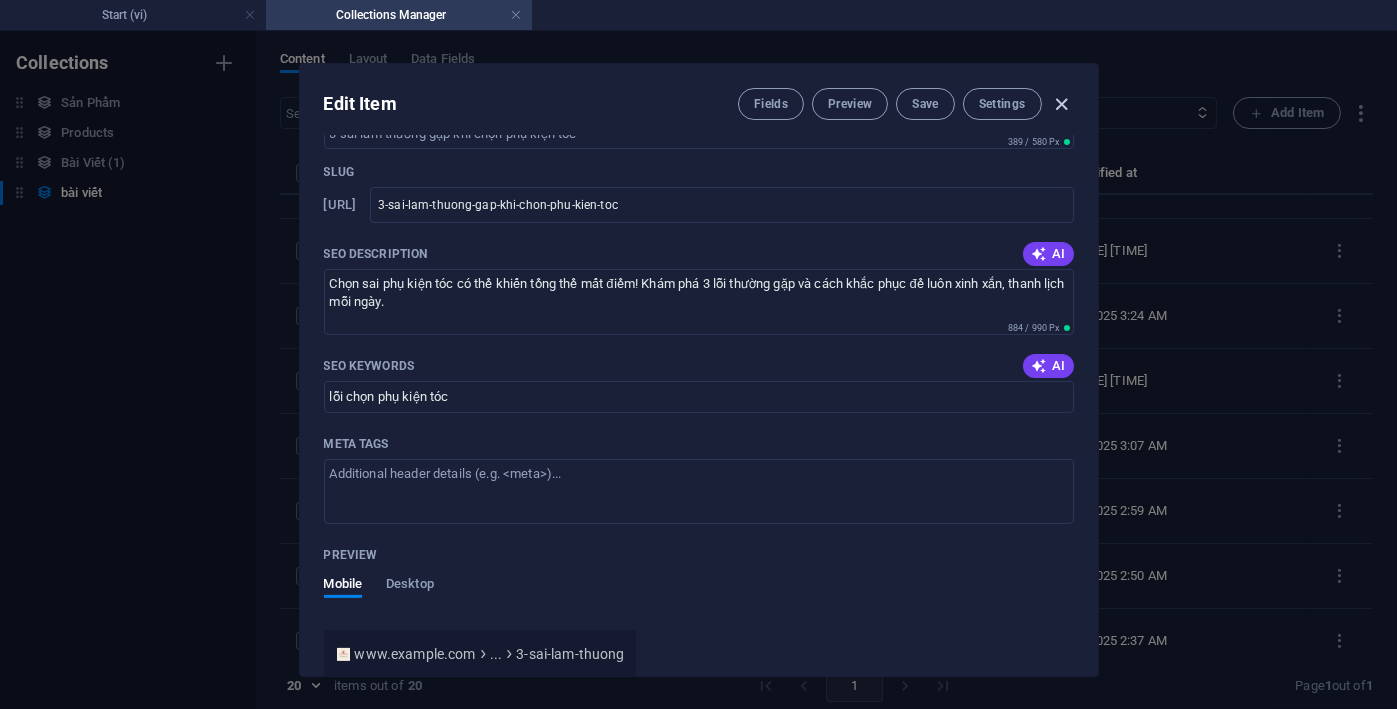 click at bounding box center (1061, 104) 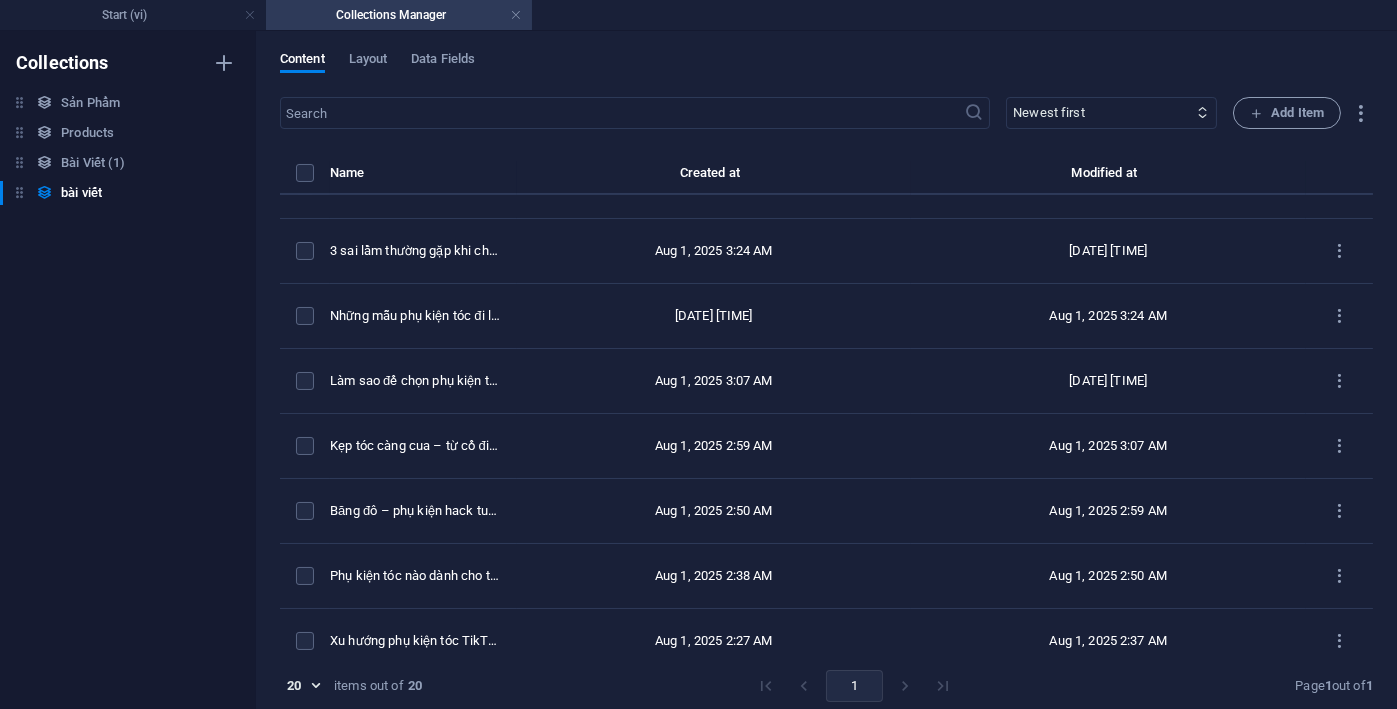 scroll, scrollTop: 1158, scrollLeft: 0, axis: vertical 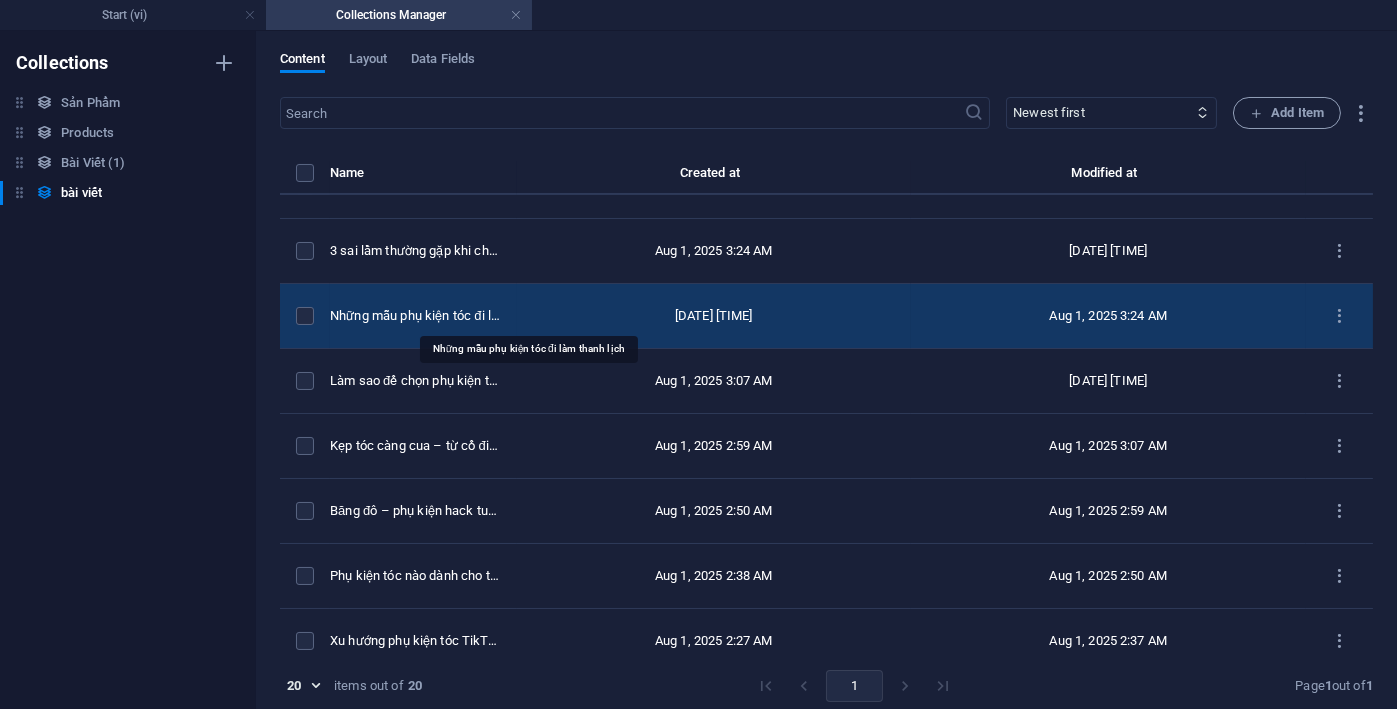 click on "Những mẫu phụ kiện tóc đi làm thanh lịch" at bounding box center [415, 316] 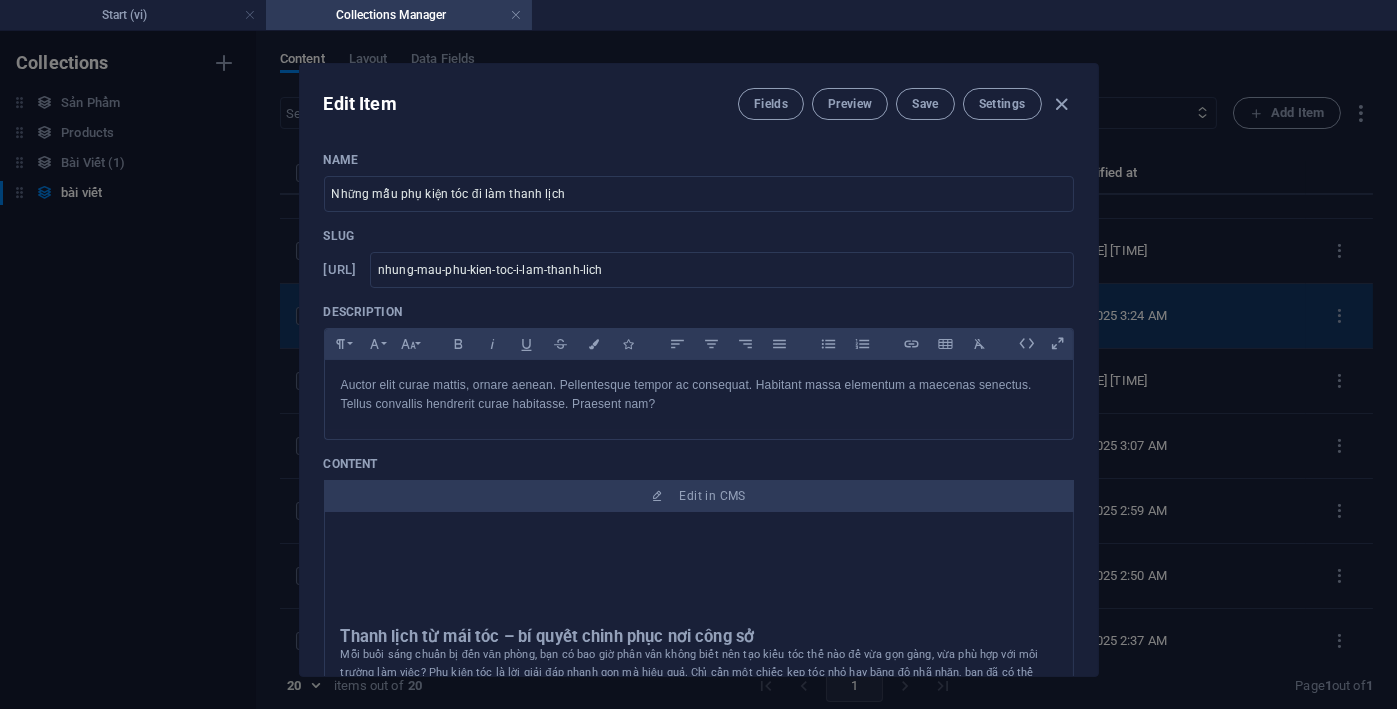 click on "Description" at bounding box center (699, 312) 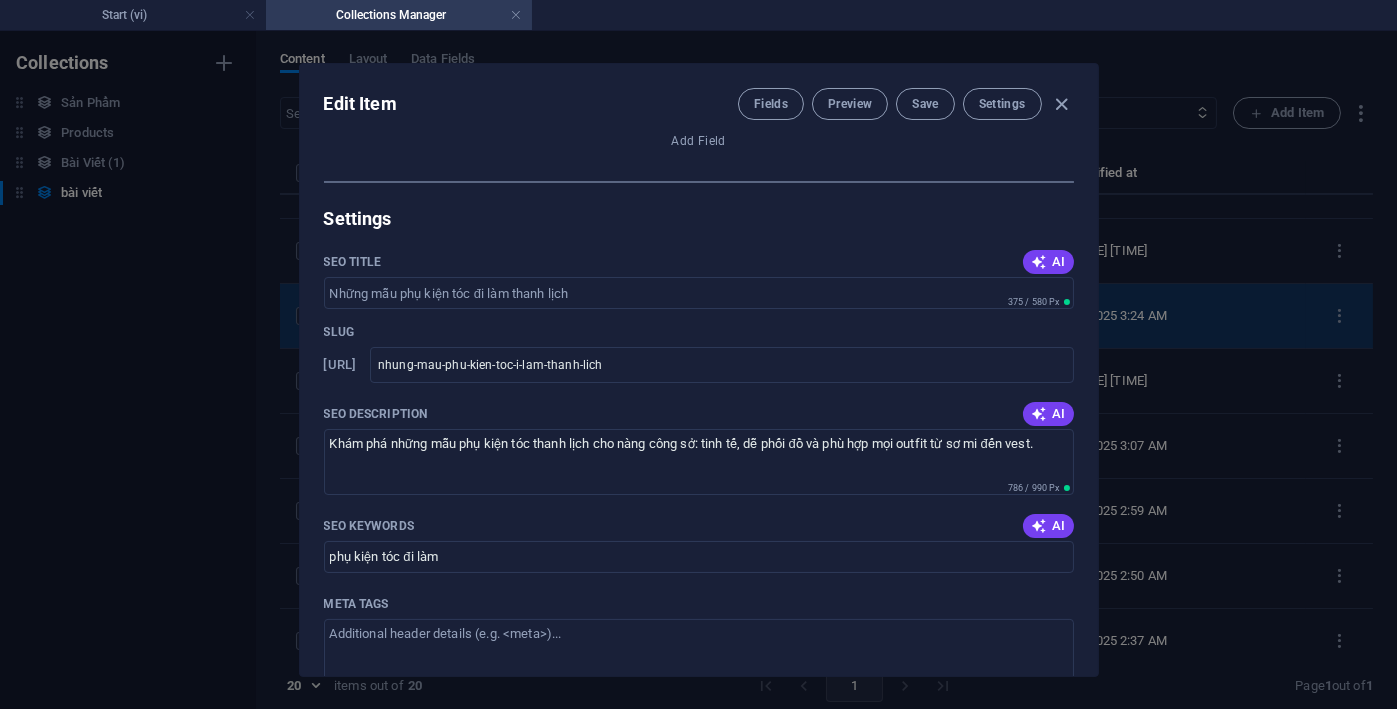 scroll, scrollTop: 1285, scrollLeft: 0, axis: vertical 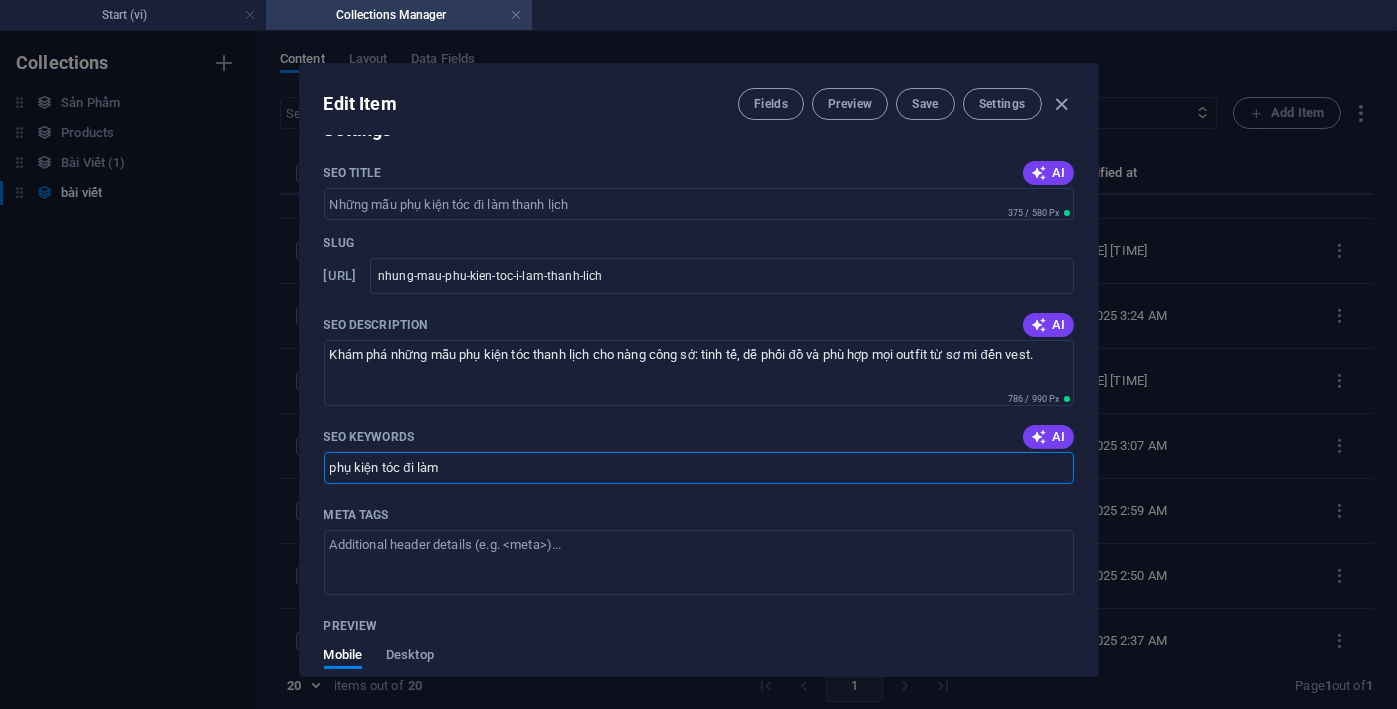 click on "phụ kiện tóc đi làm" at bounding box center (699, 468) 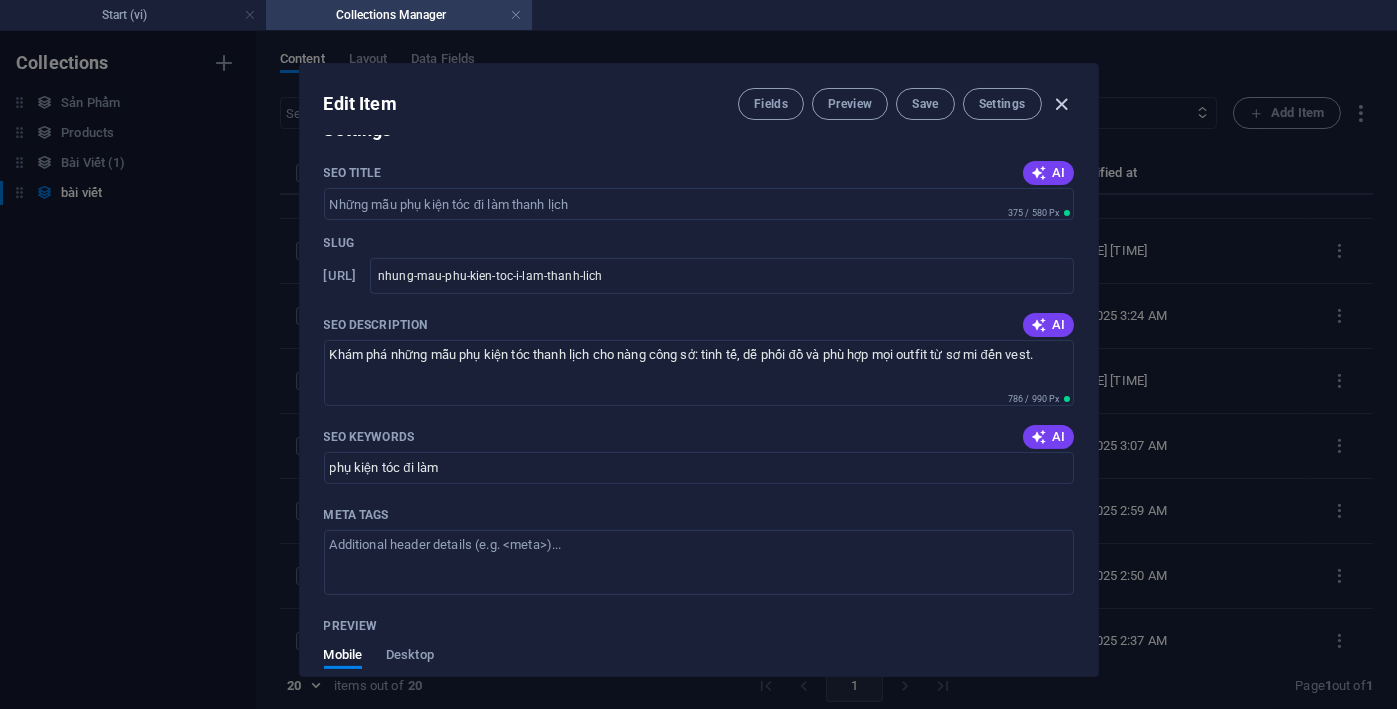 click at bounding box center (1061, 104) 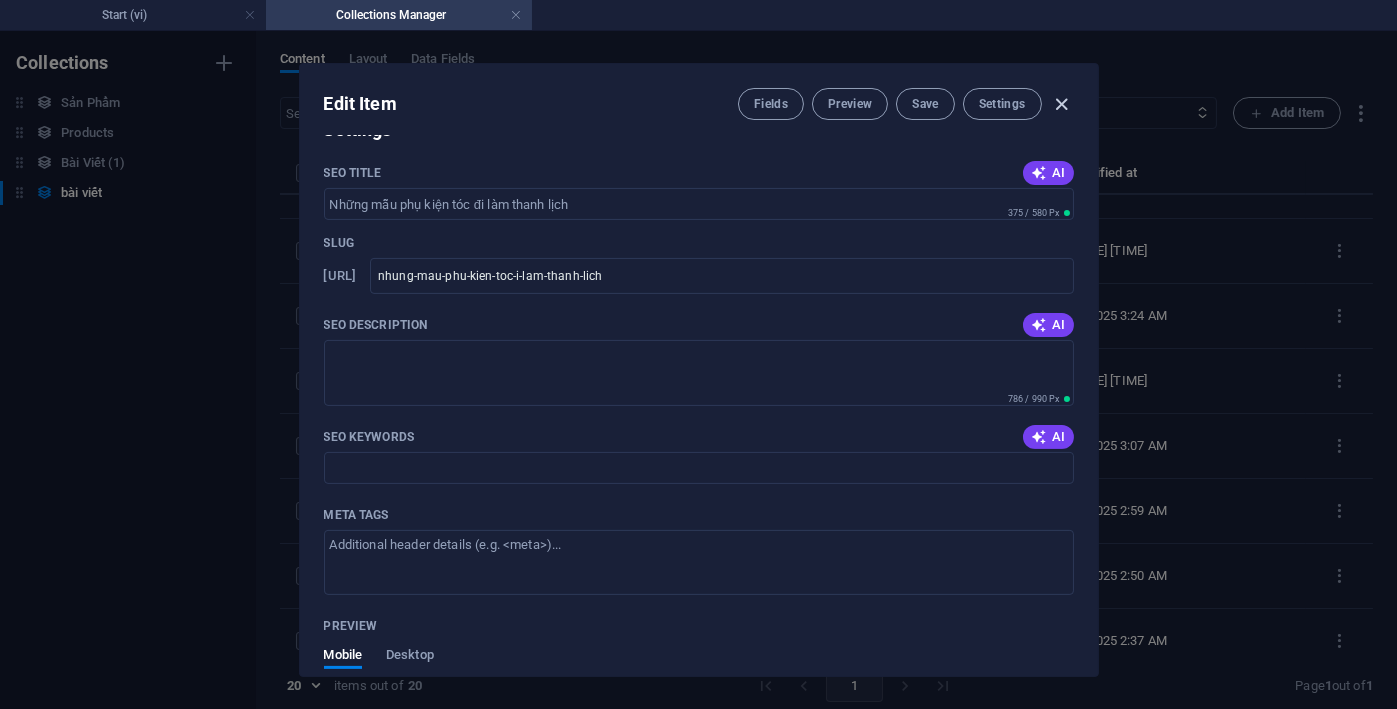 scroll, scrollTop: 1087, scrollLeft: 0, axis: vertical 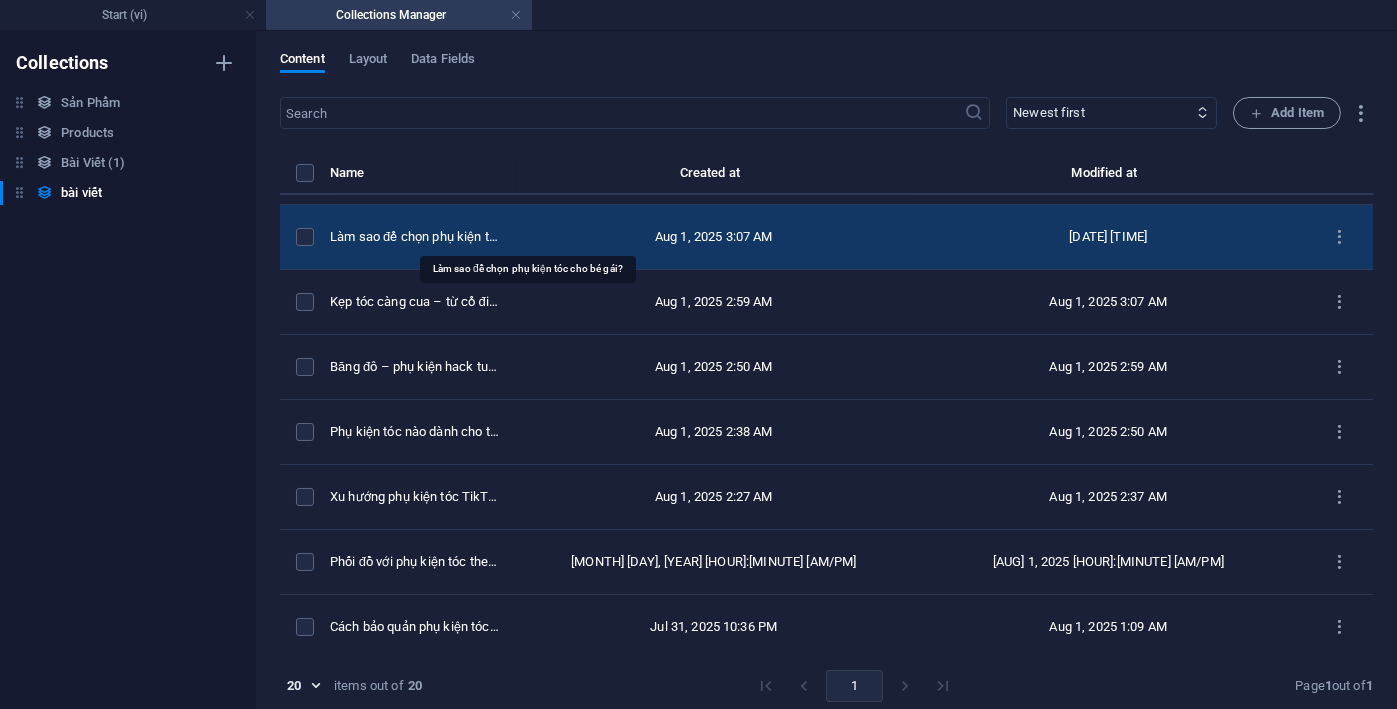 click on "Làm sao để chọn phụ kiện tóc cho bé gái?" at bounding box center [415, 237] 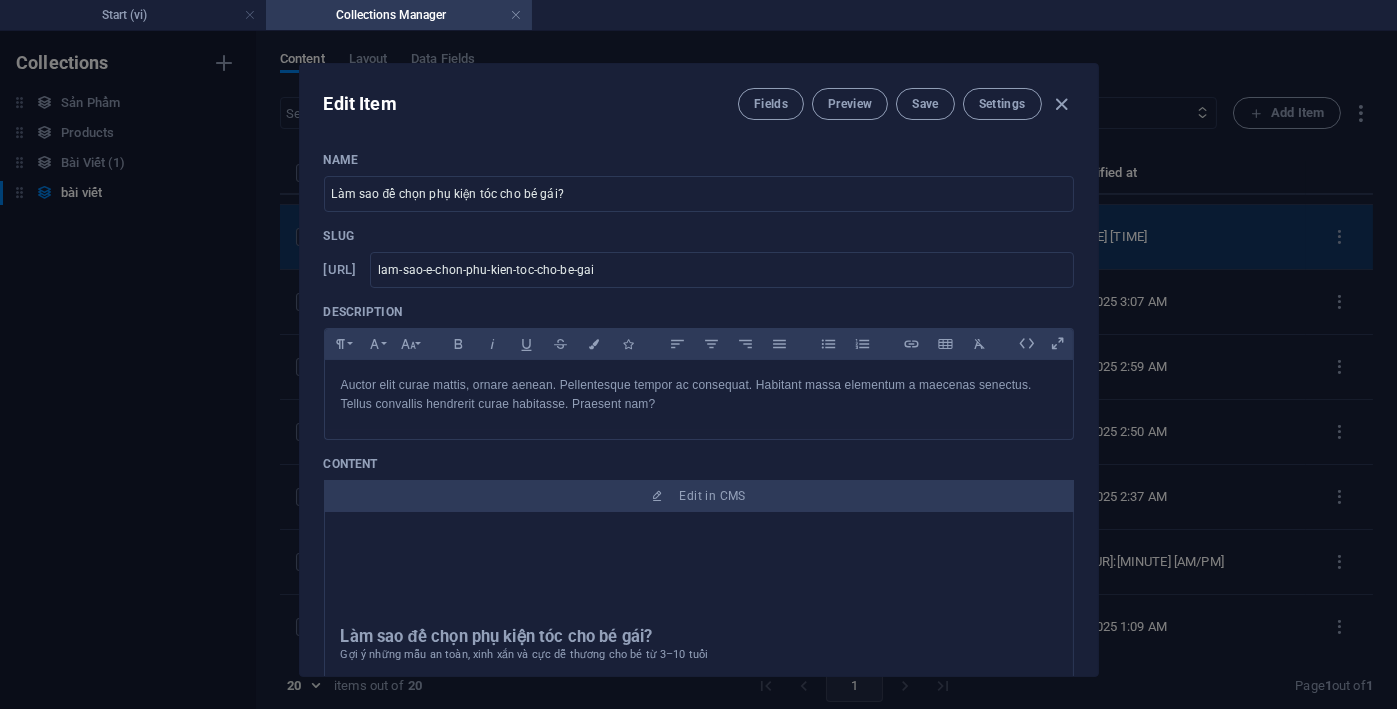 click on "Slug" at bounding box center [699, 236] 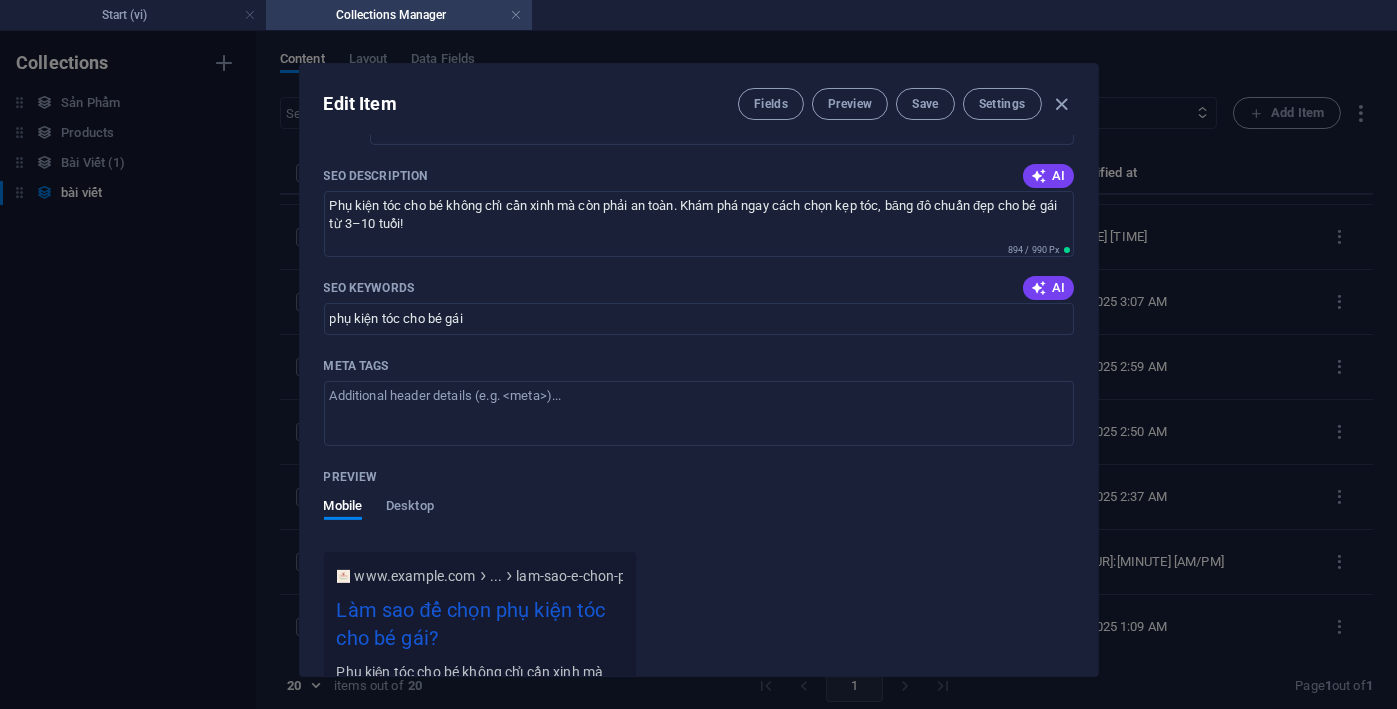 scroll, scrollTop: 1431, scrollLeft: 0, axis: vertical 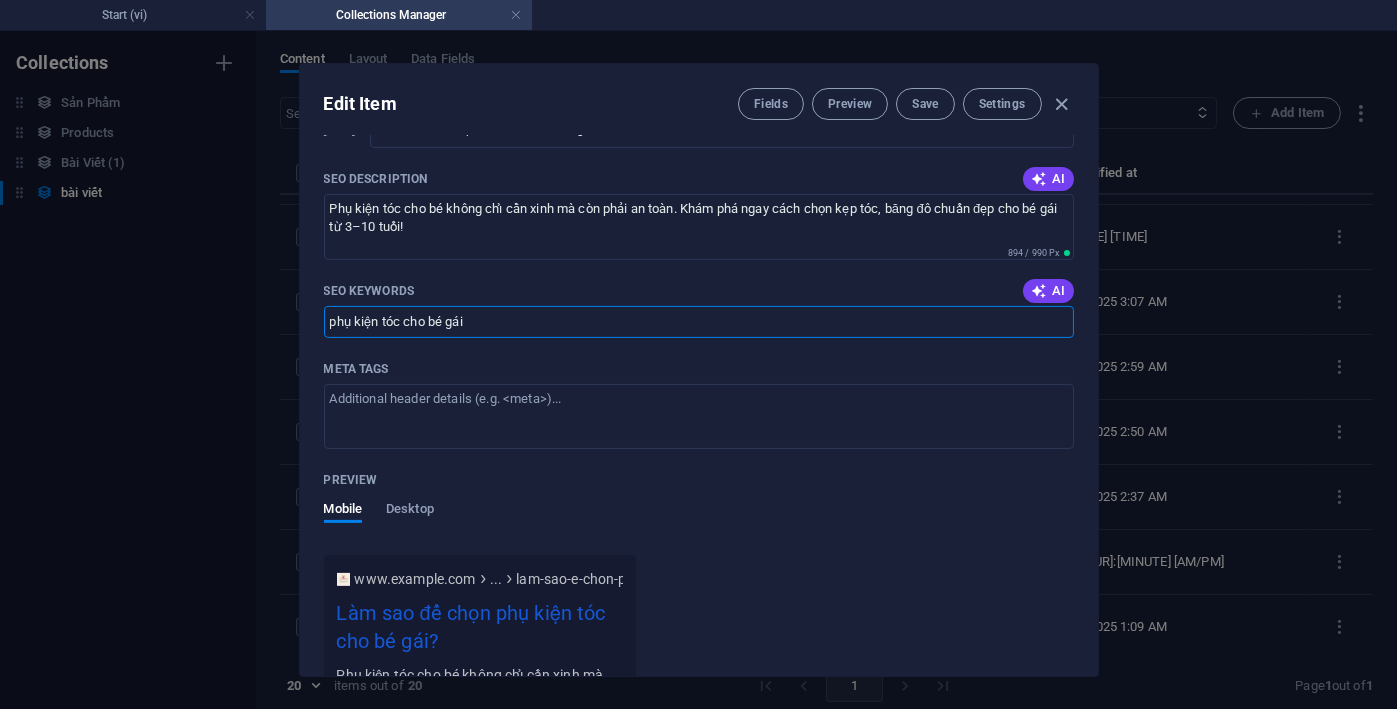 click on "phụ kiện tóc cho bé gái" at bounding box center (699, 322) 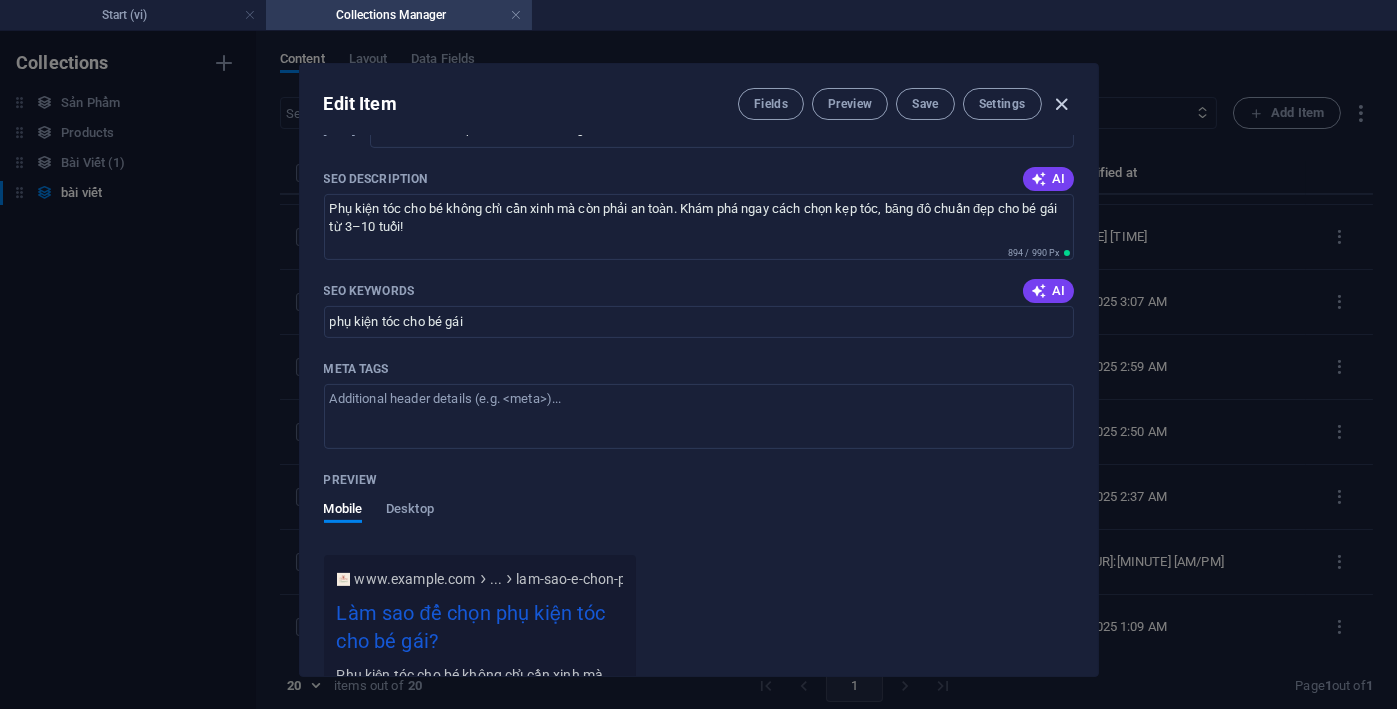 click at bounding box center (1061, 104) 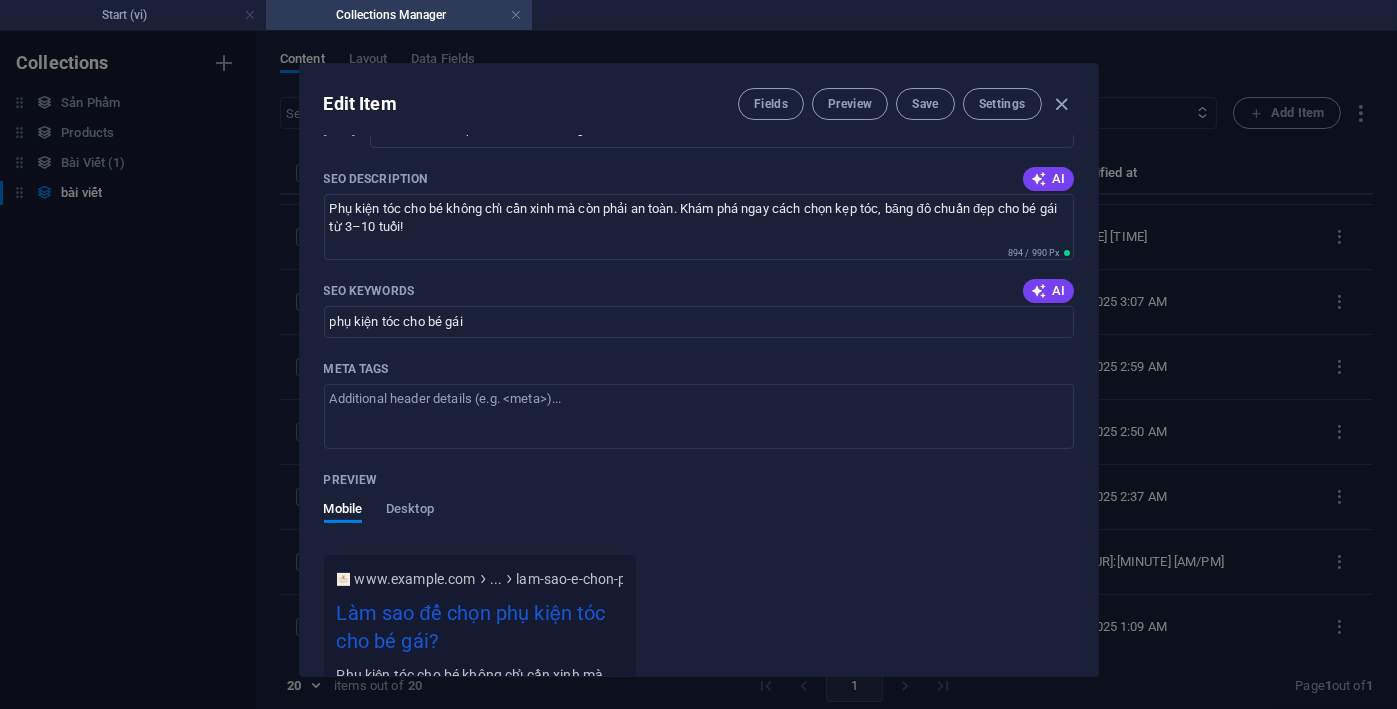 type on "2025-08-07" 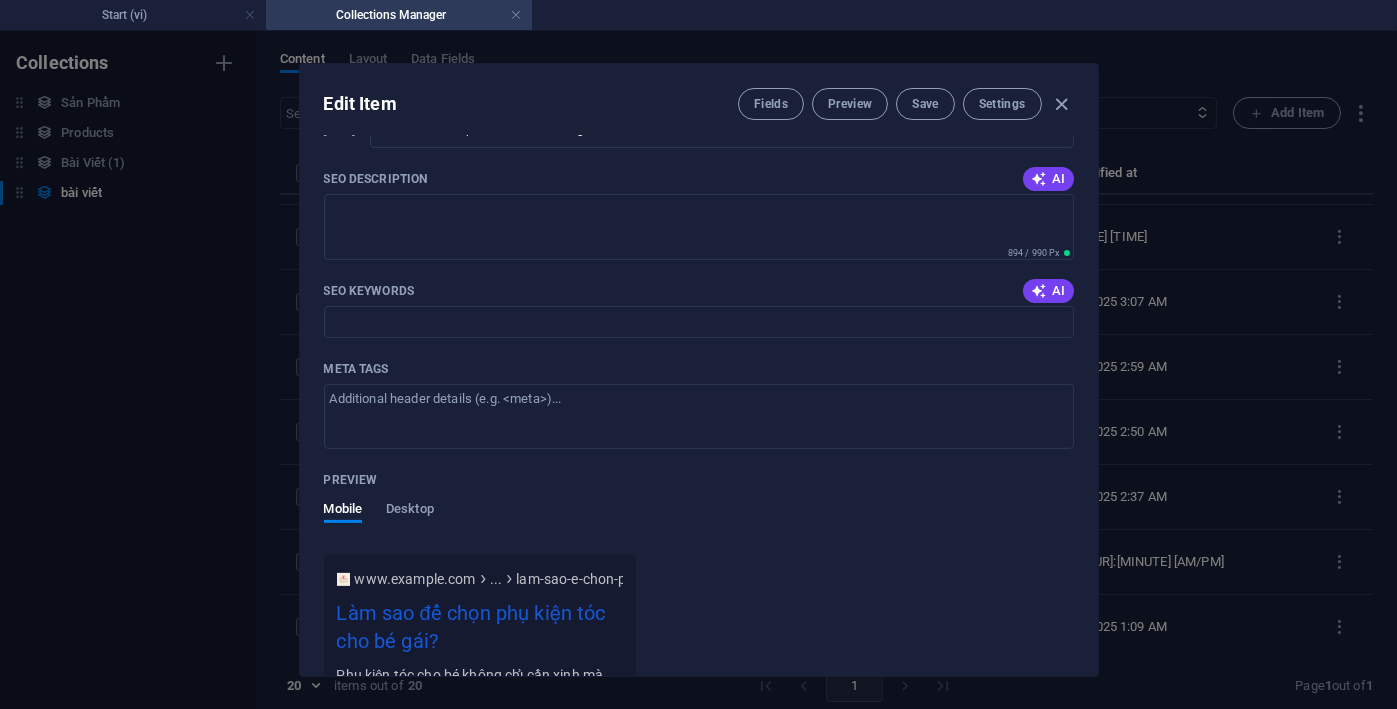 scroll, scrollTop: 1233, scrollLeft: 0, axis: vertical 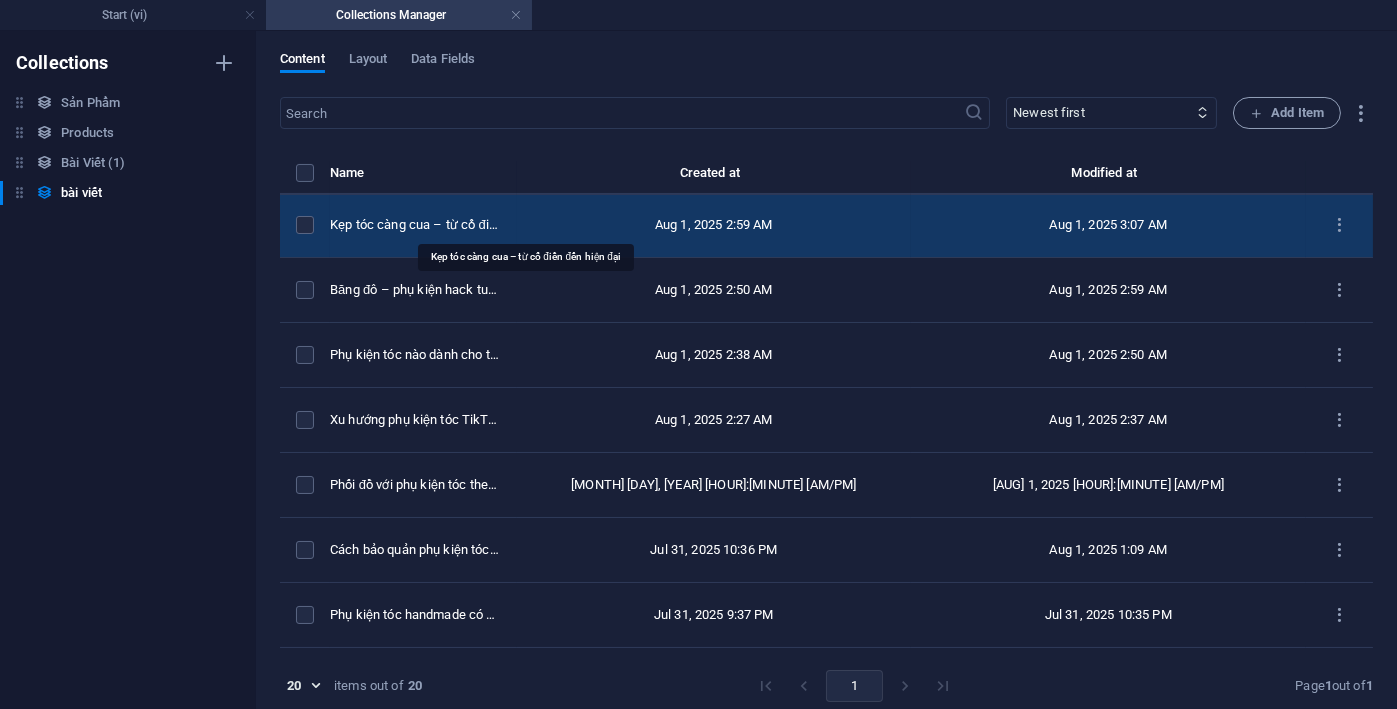 click on "Kẹp tóc càng cua – từ cổ điển đến hiện đại" at bounding box center (415, 225) 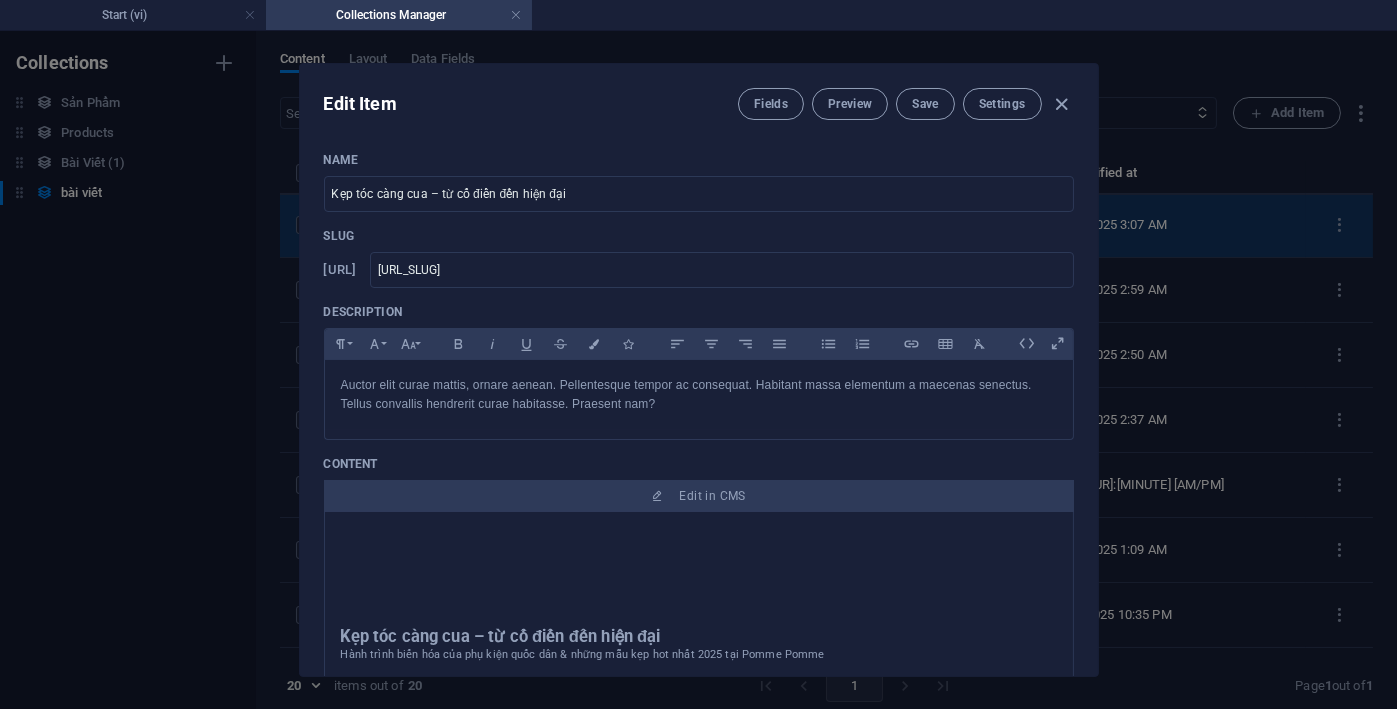 click on "Name Kẹp tóc càng cua – từ cổ điển đến hiện đại Slug www.example.com/bai-viet-item/ kep-toc-cang-cua-tu-co-ien-en-hien-ai Description Paragraph Format Normal Heading 1 Heading 2 Heading 3 Heading 4 Heading 5 Heading 6 Code Font Family Arial Georgia Impact Tahoma Times New Roman Verdana Font Size 8 9 10 11 12 14 18 24 30 36 48 60 72 96 Bold Italic Underline Strikethrough Colors Icons Align Left Align Center Align Right Align Justify Unordered List Ordered List Insert Link Insert Table Clear Formatting Auctor elit curae mattis, ornare aenean. Pellentesque tempor ac consequat. Habitant massa elementum a maecenas senectus. Tellus convallis hendrerit curae habitasse. Praesent nam? Auctor elit curae mattis, ornare aenean. Pellentesque tempor ac consequat. Habitant massa elementum a maecenas senectus. Tellus convallis hendrerit curae habitasse. Praesent nam? Content Edit in CMS Kẹp tóc càng cua – từ cổ điển đến hiện đại Không ai ngờ rằng kẹp càng cua 📌" at bounding box center (699, 764) 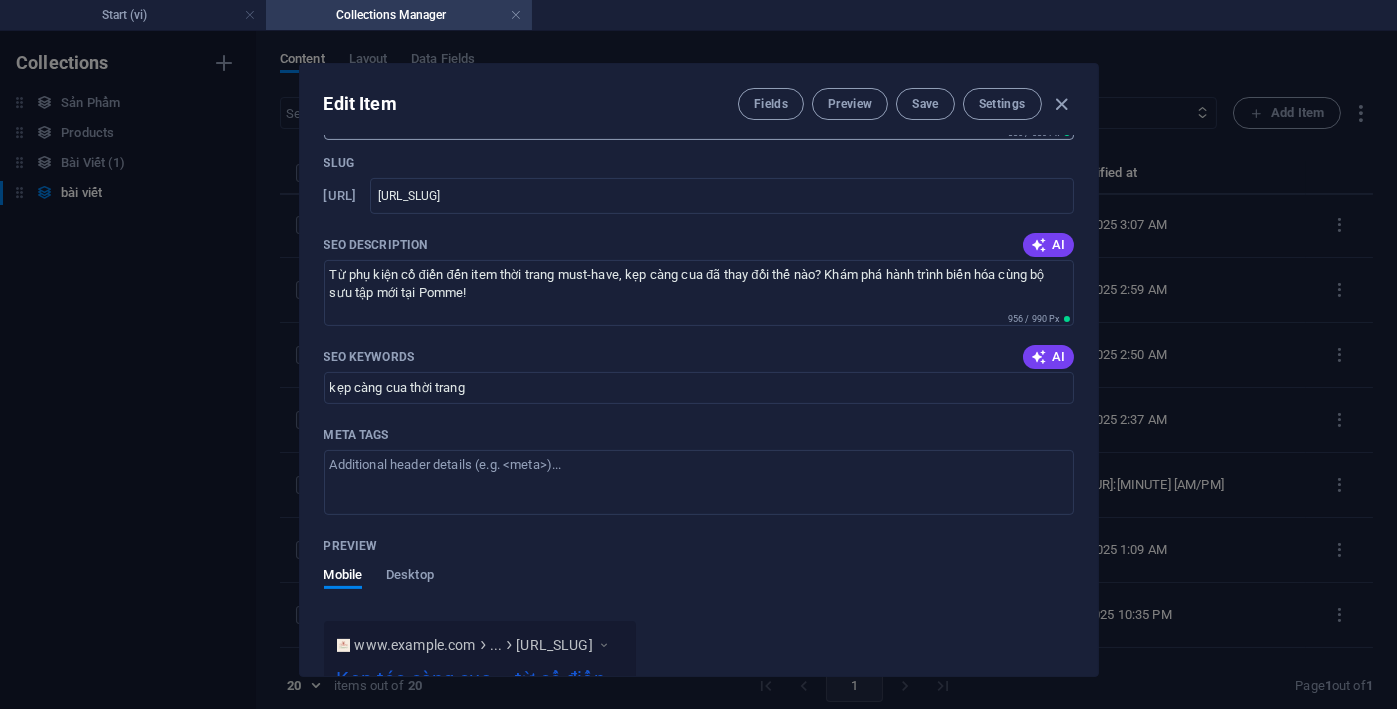 scroll, scrollTop: 1392, scrollLeft: 0, axis: vertical 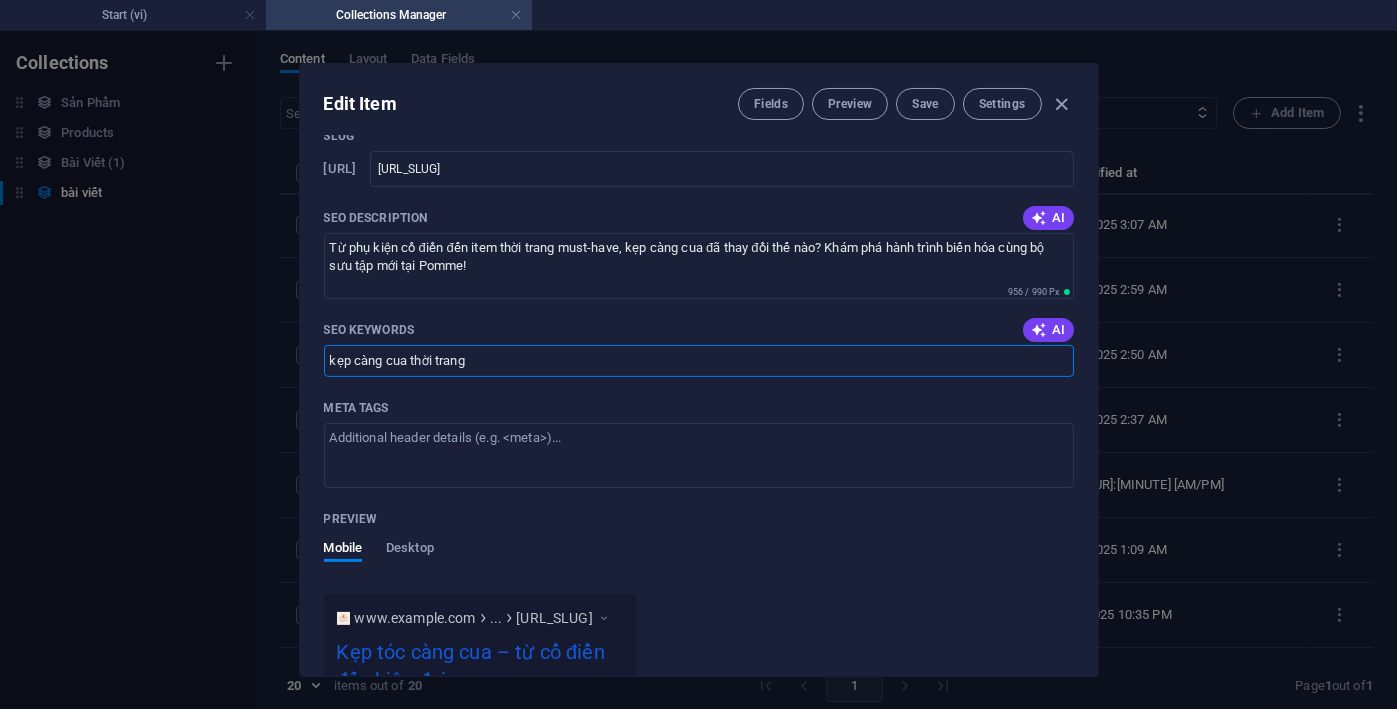 click on "kẹp càng cua thời trang" at bounding box center [699, 361] 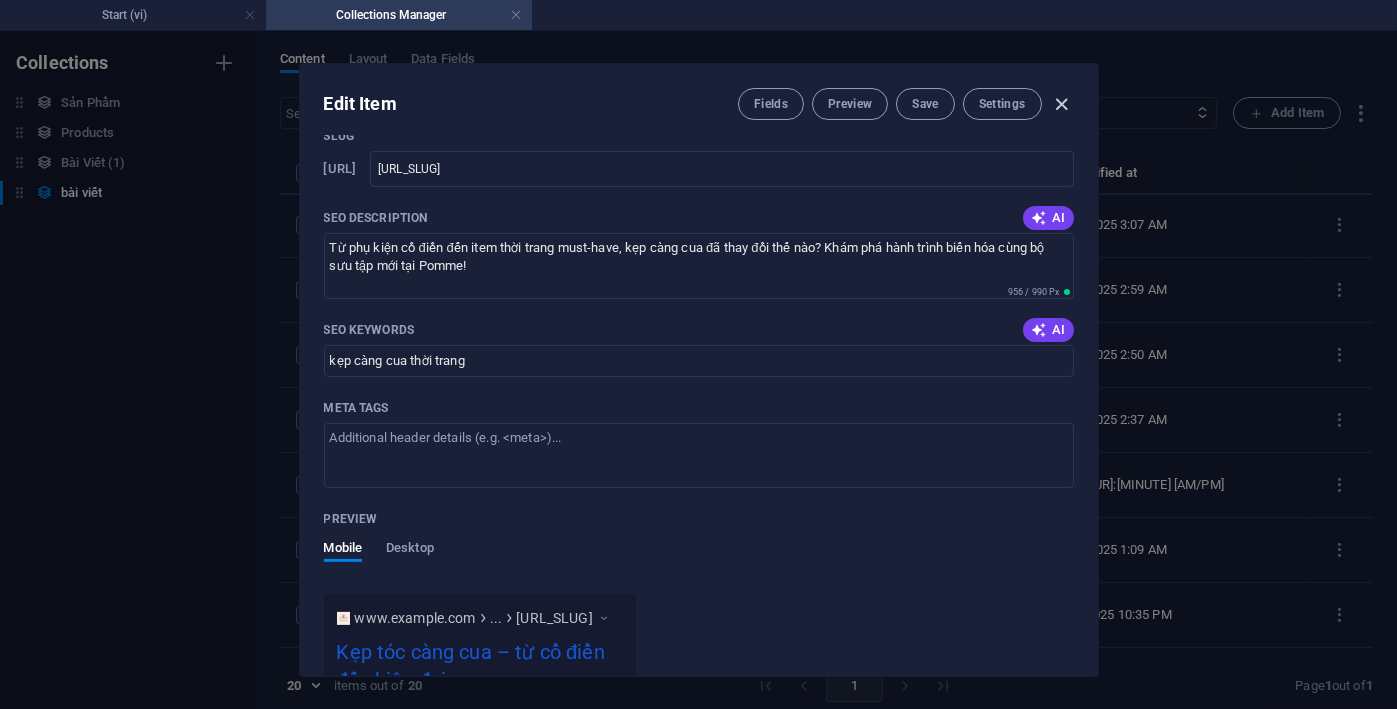 click at bounding box center [1061, 104] 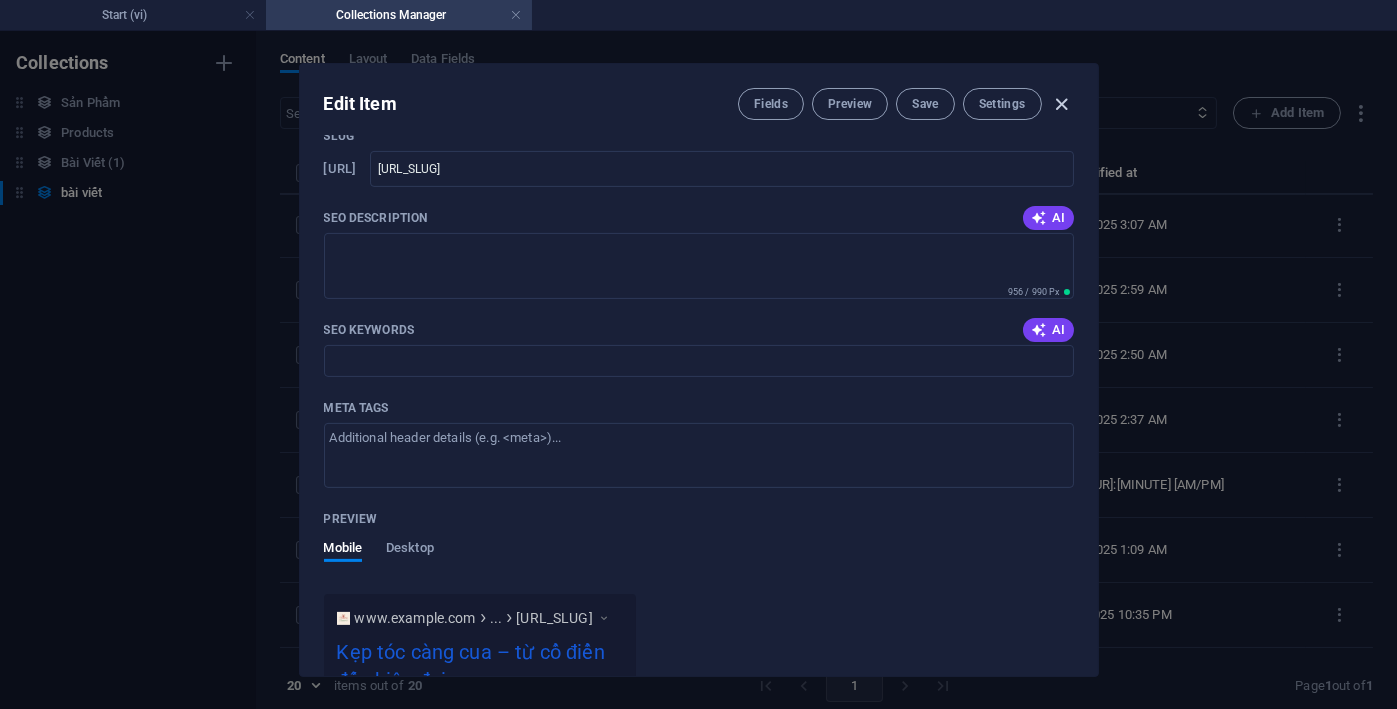 scroll, scrollTop: 1194, scrollLeft: 0, axis: vertical 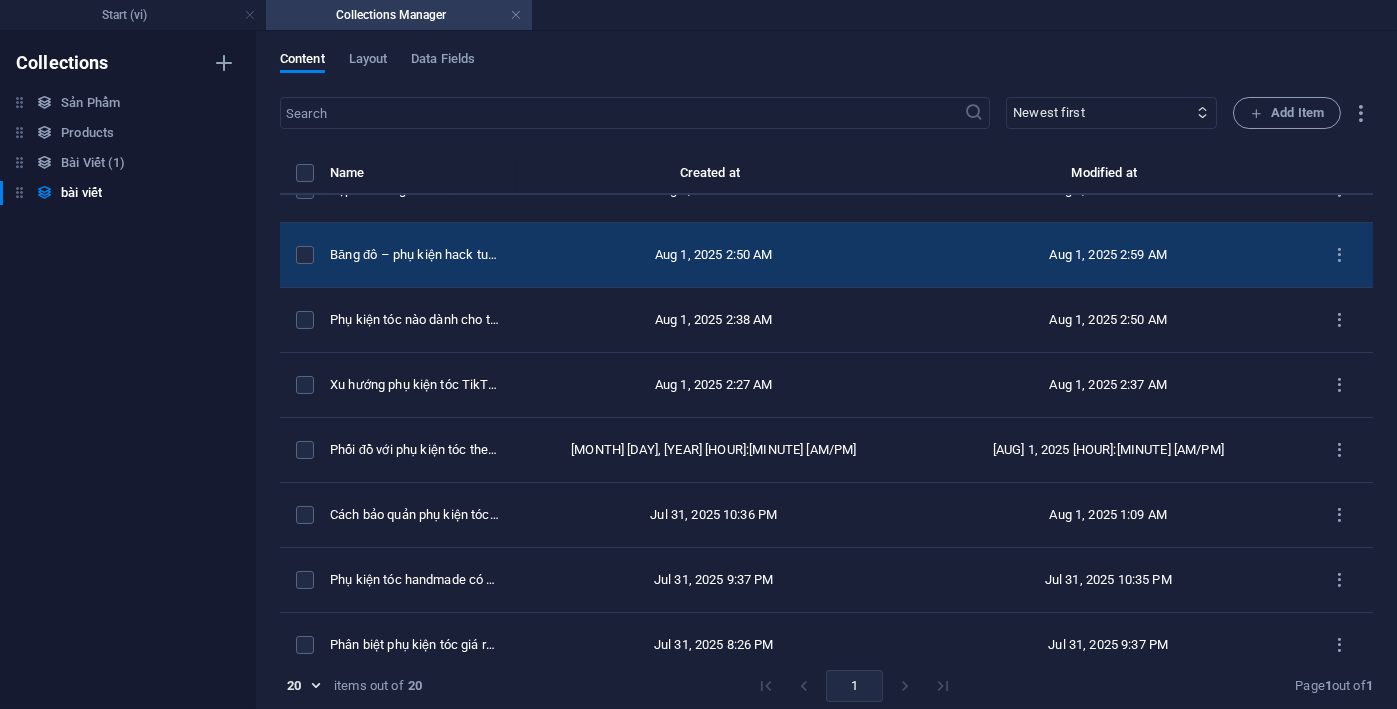 click on "Băng đô – phụ kiện hack tuổi đơn giản" at bounding box center (423, 255) 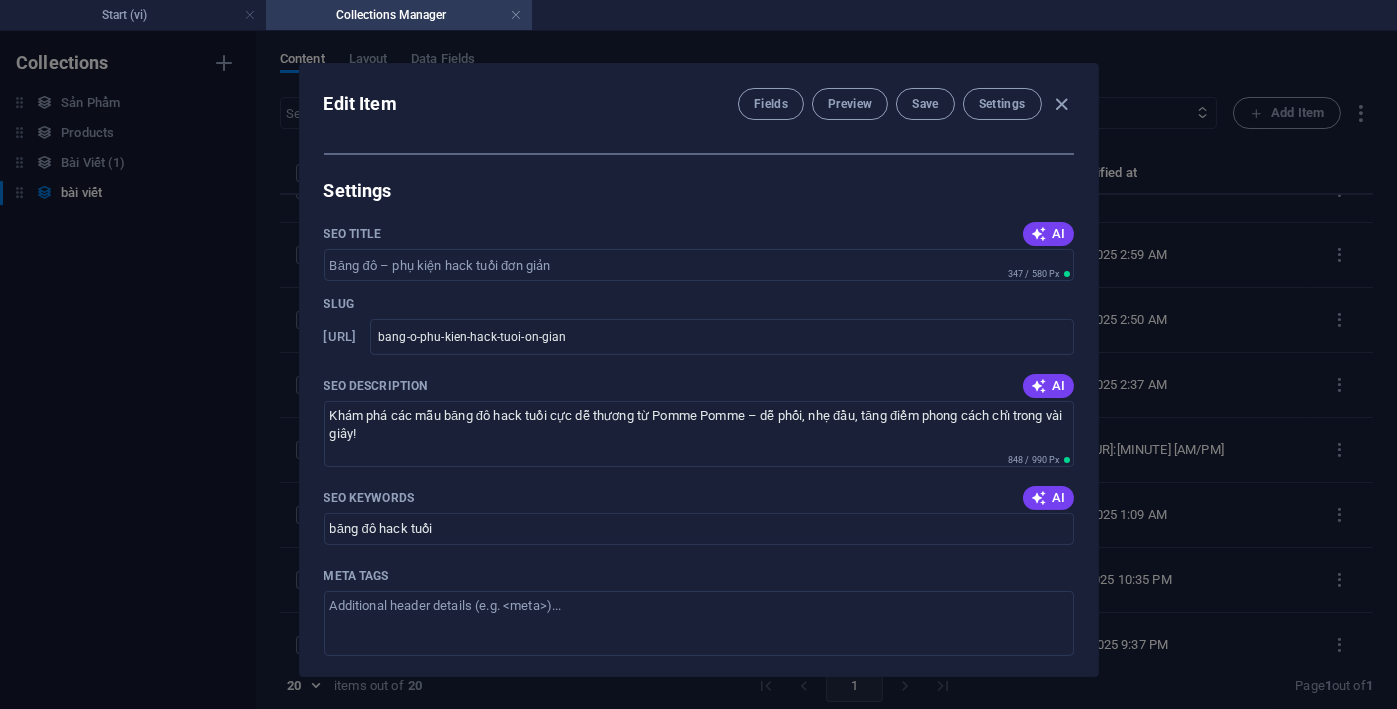 scroll, scrollTop: 1452, scrollLeft: 0, axis: vertical 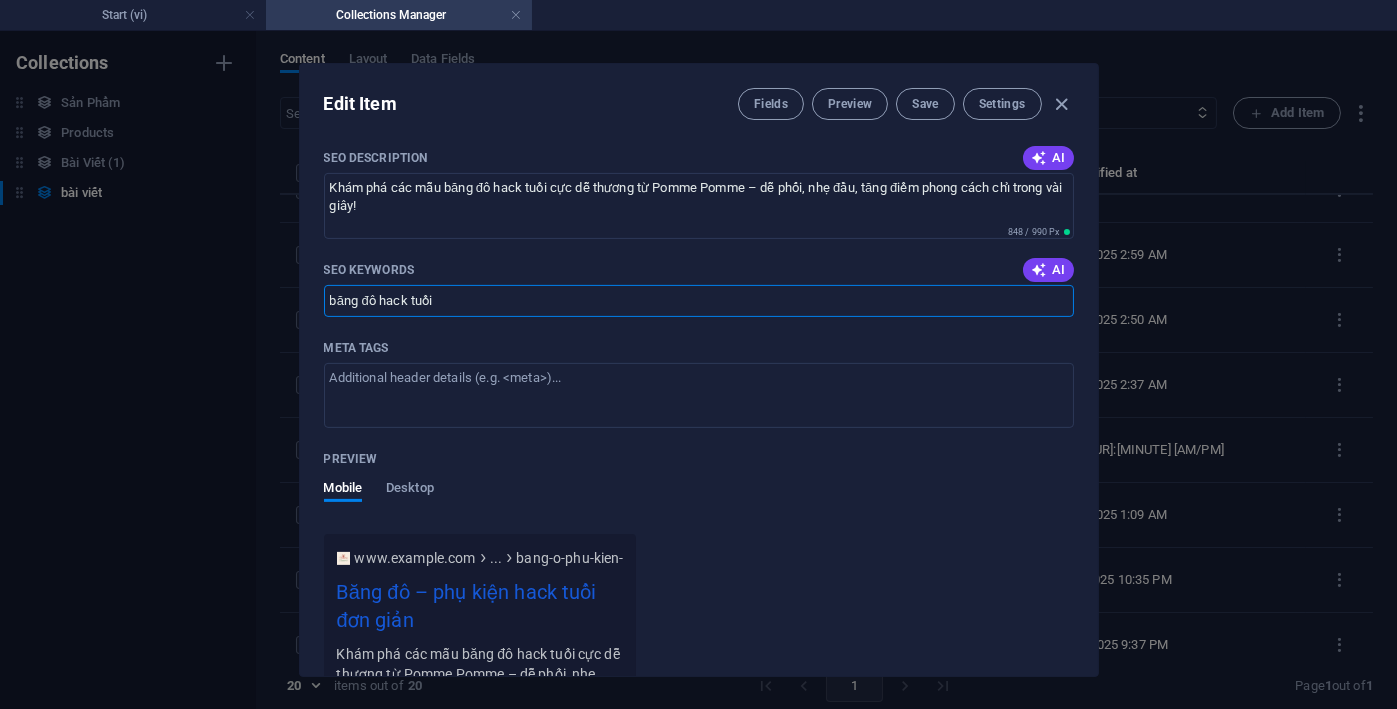 click on "băng đô hack tuổi" at bounding box center (699, 301) 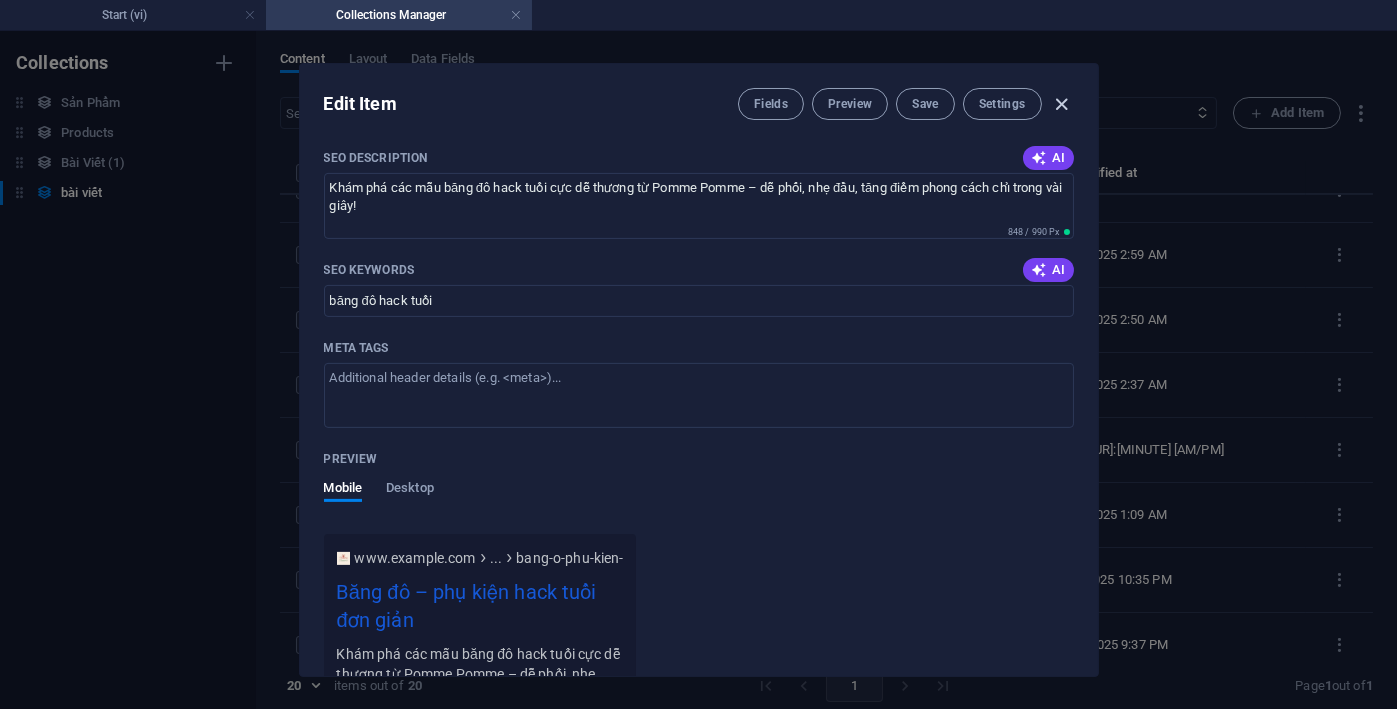 click at bounding box center [1061, 104] 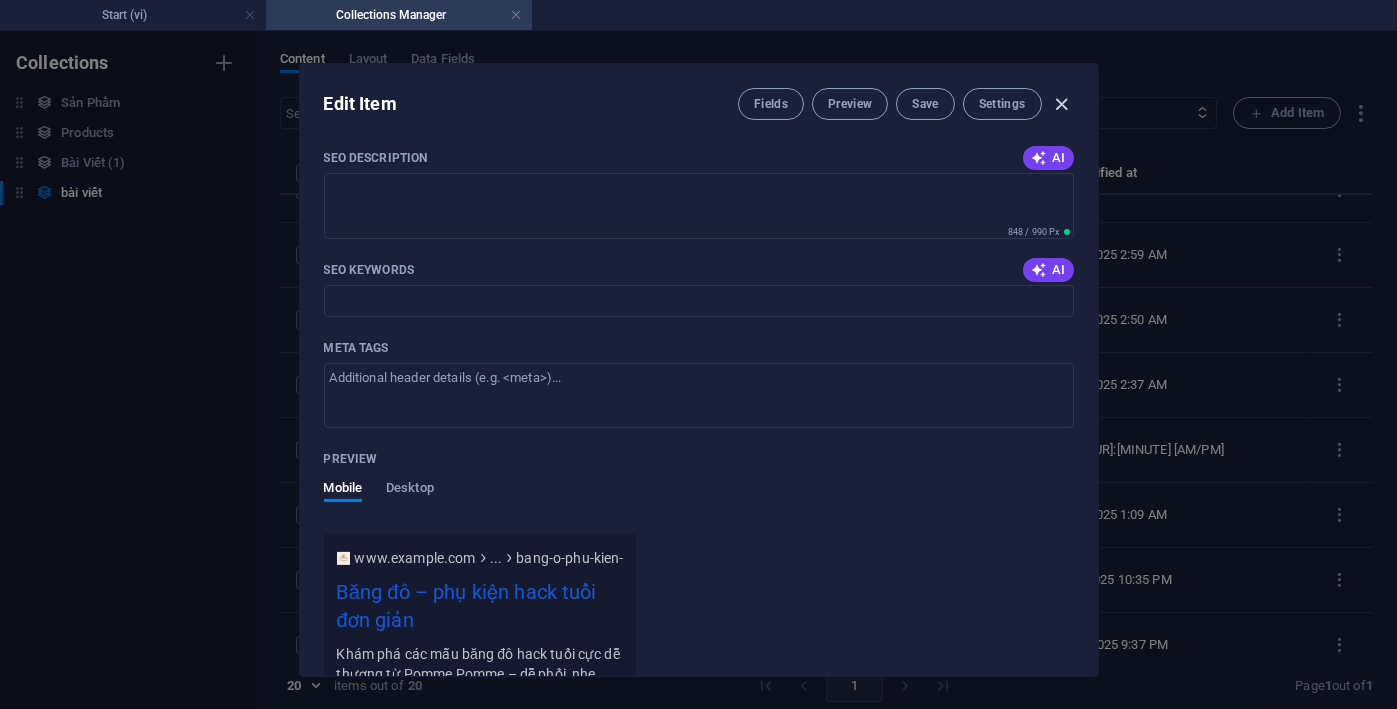 scroll, scrollTop: 1253, scrollLeft: 0, axis: vertical 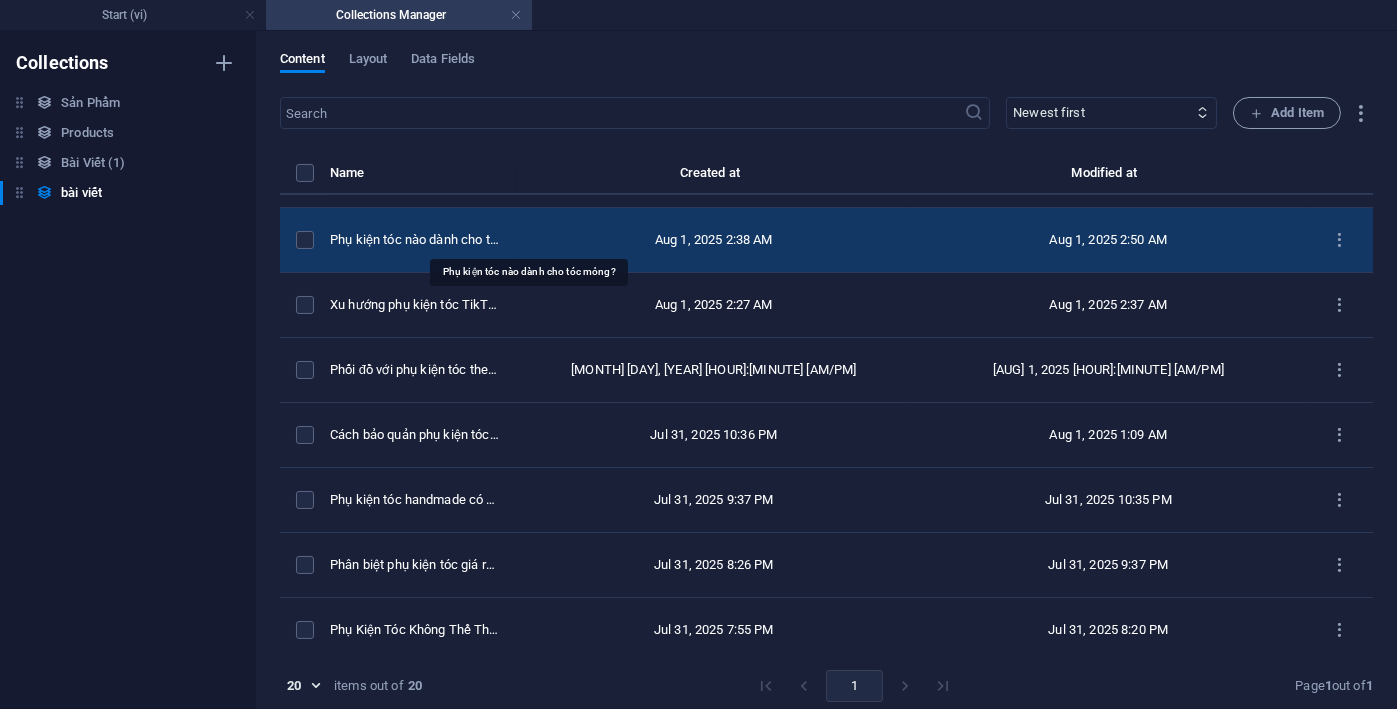 click on "Phụ kiện tóc nào dành cho tóc mỏng?" at bounding box center [415, 240] 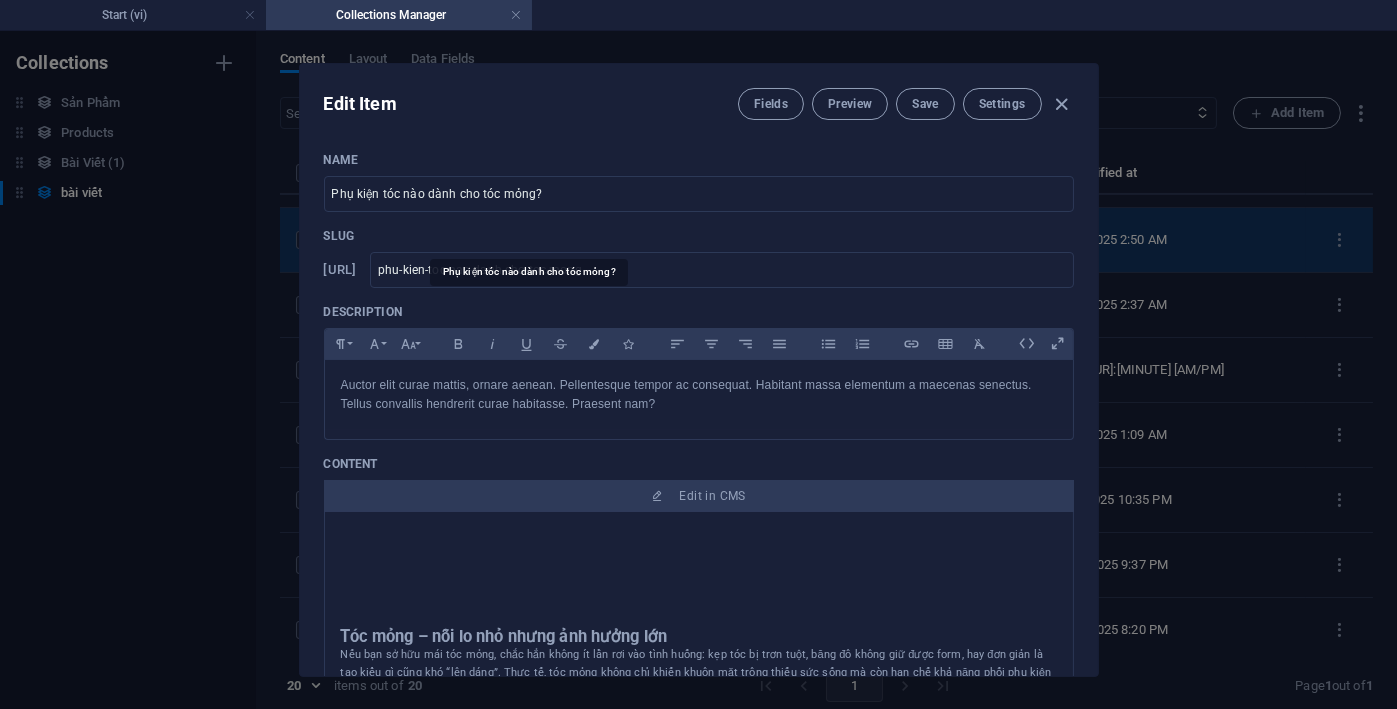 click on "Slug" at bounding box center (699, 236) 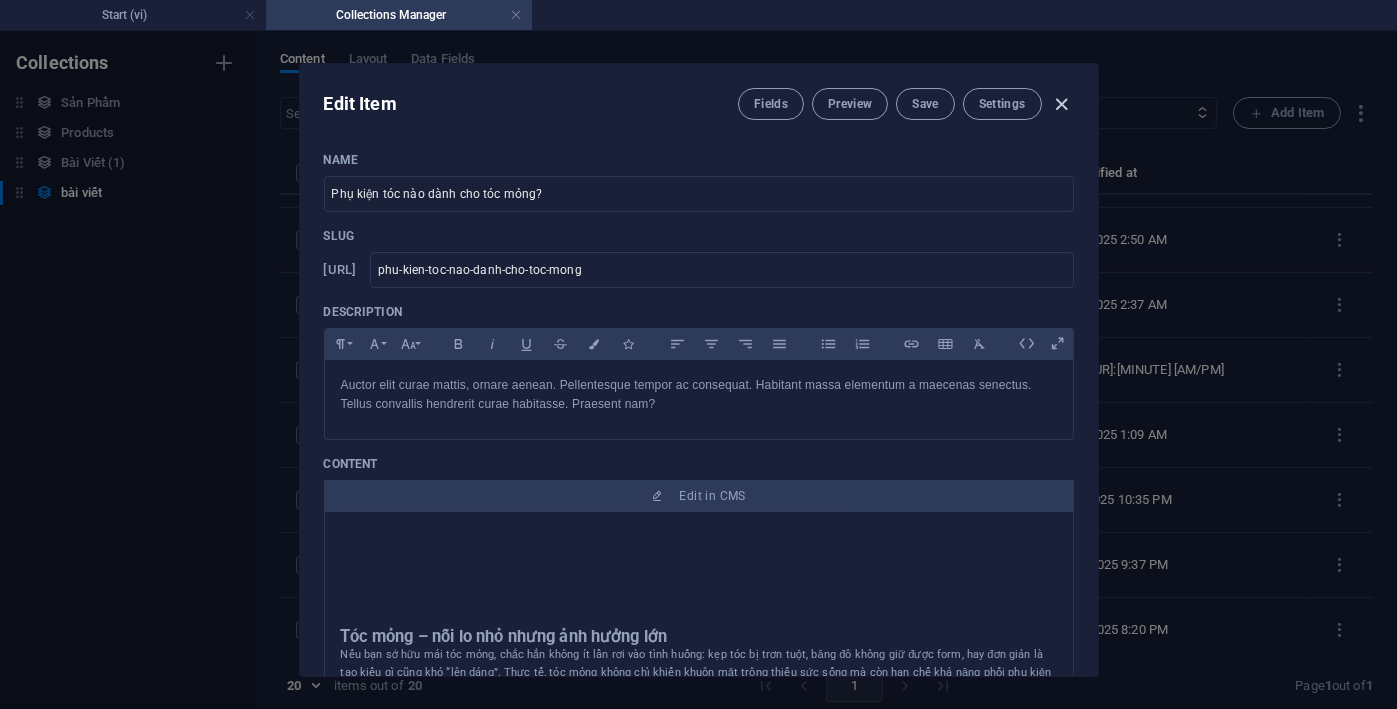 click at bounding box center [1061, 104] 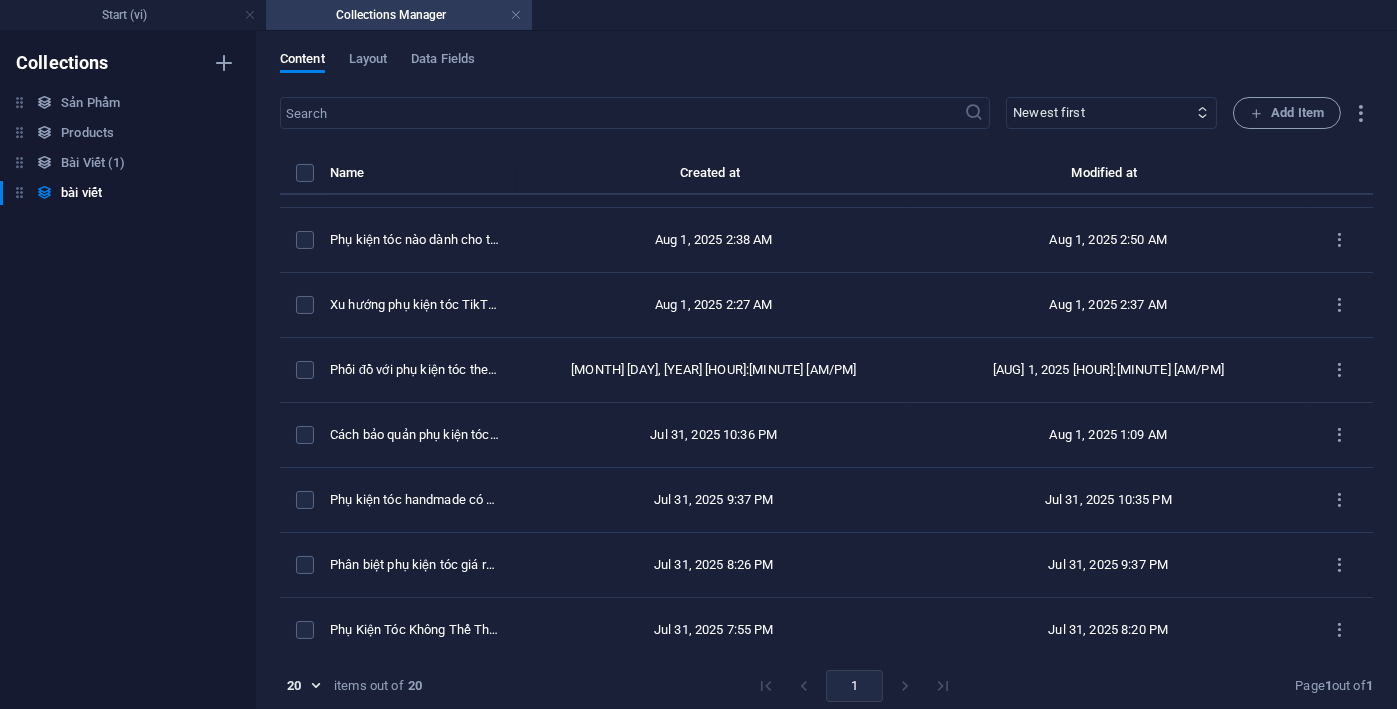type on "2025-08-07" 